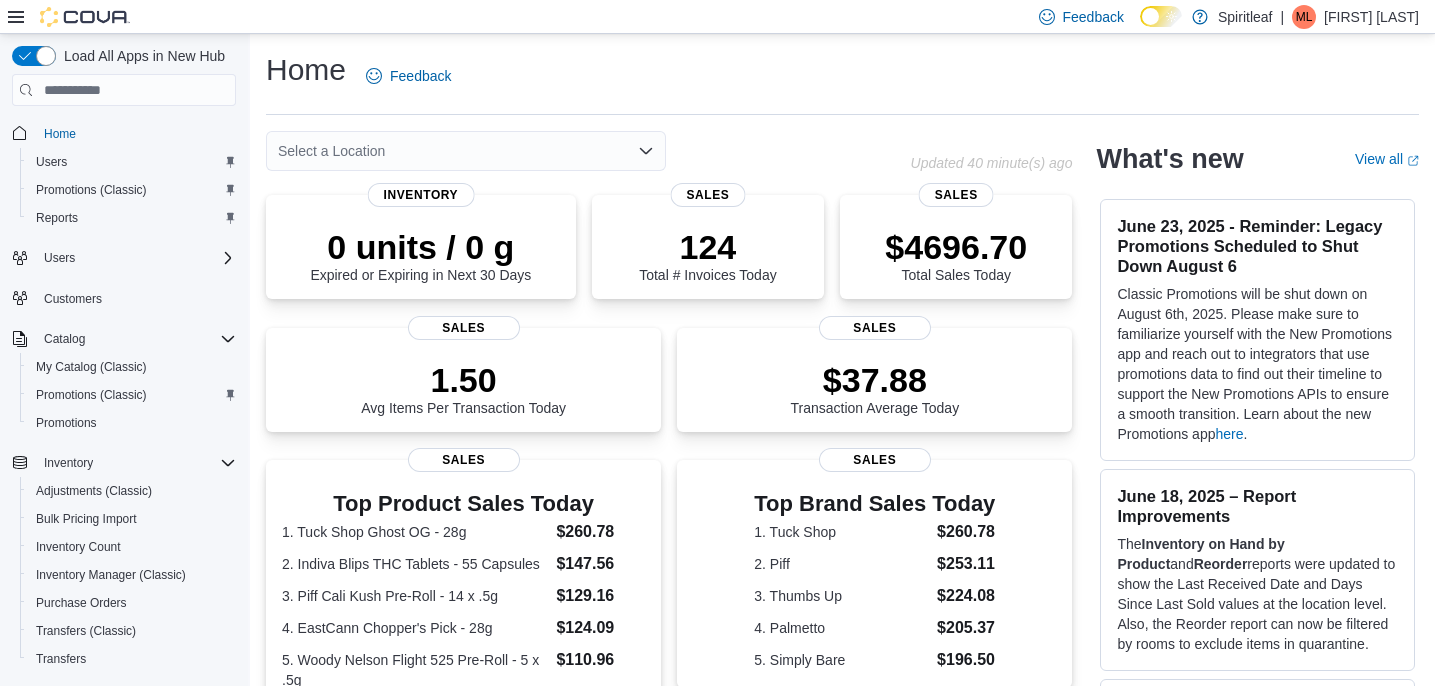 scroll, scrollTop: 0, scrollLeft: 0, axis: both 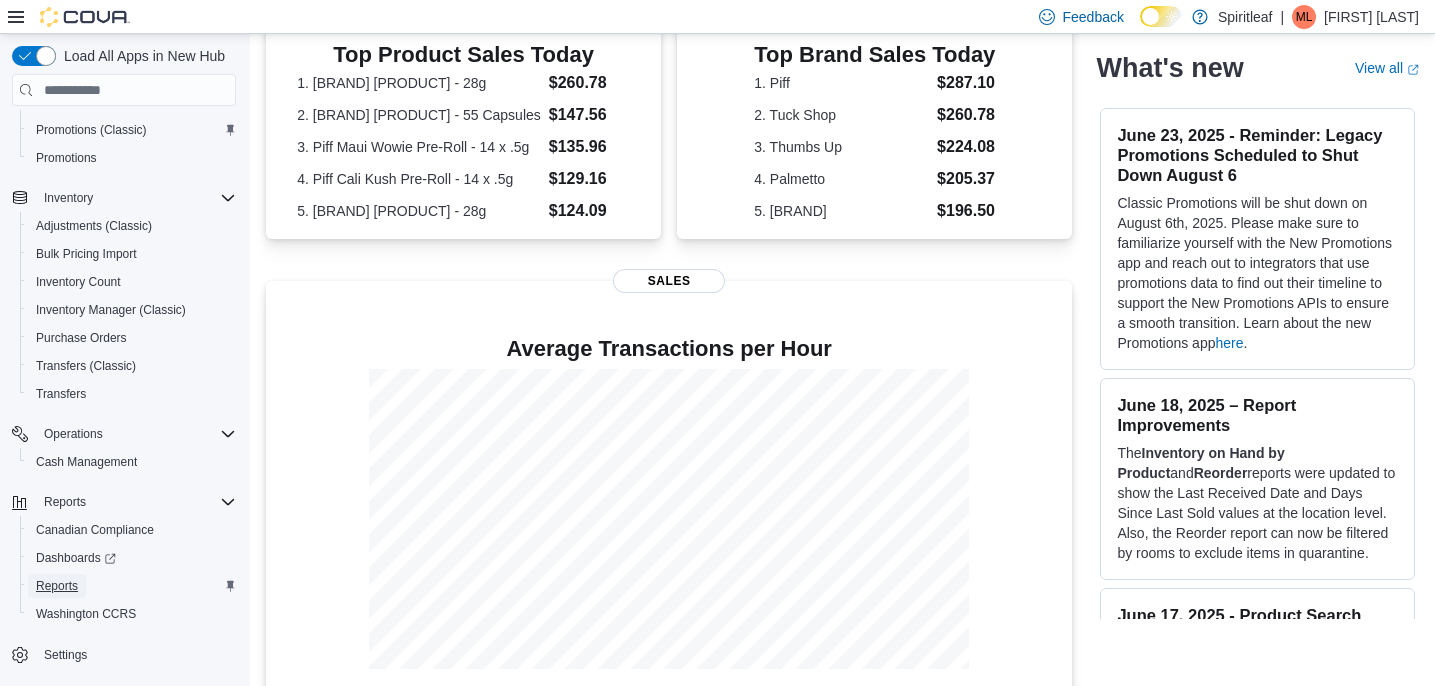 click on "Reports" at bounding box center [57, 586] 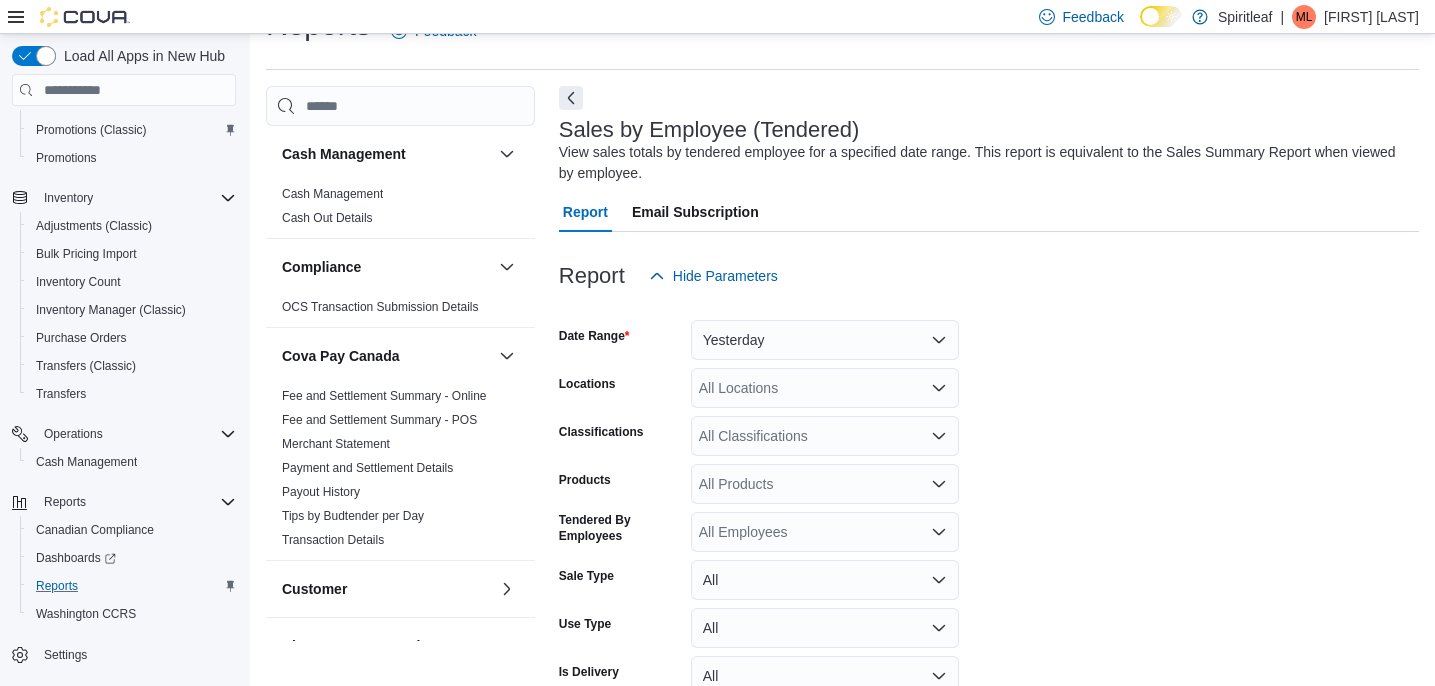 scroll, scrollTop: 67, scrollLeft: 0, axis: vertical 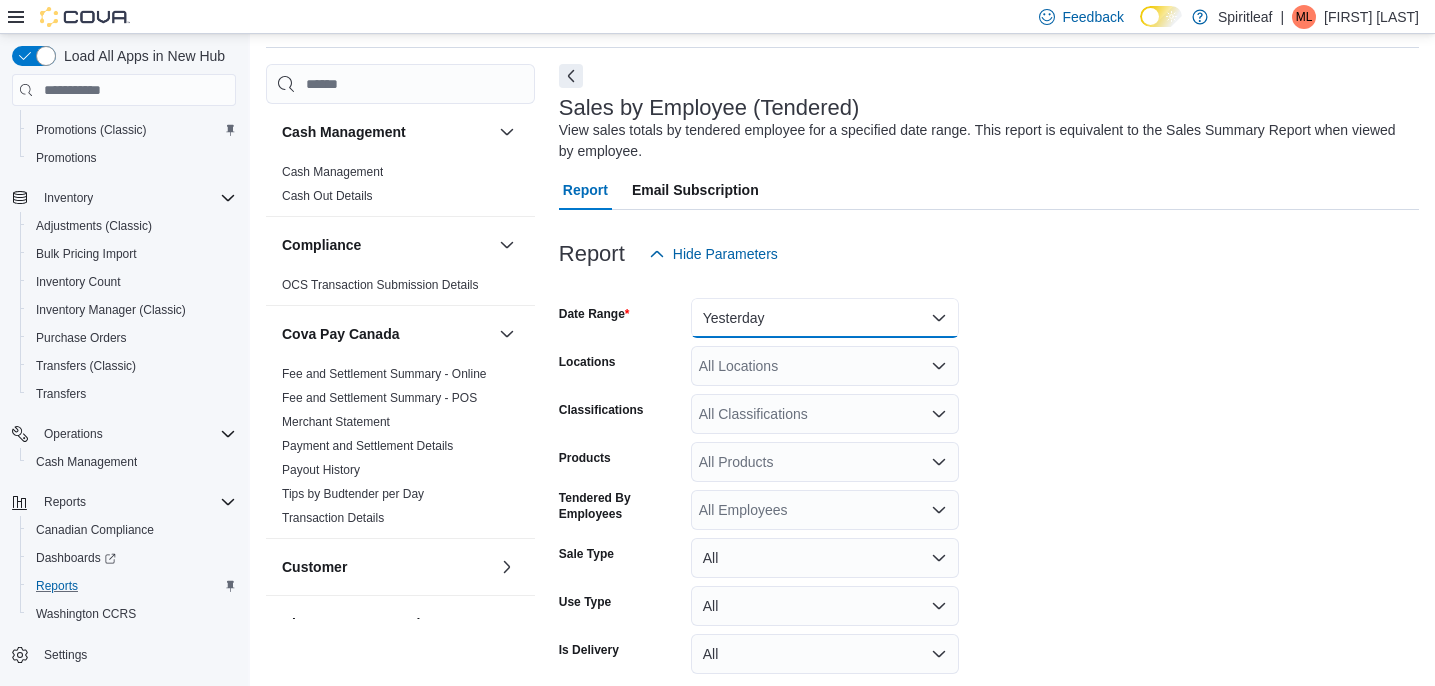 click on "Yesterday" at bounding box center (825, 318) 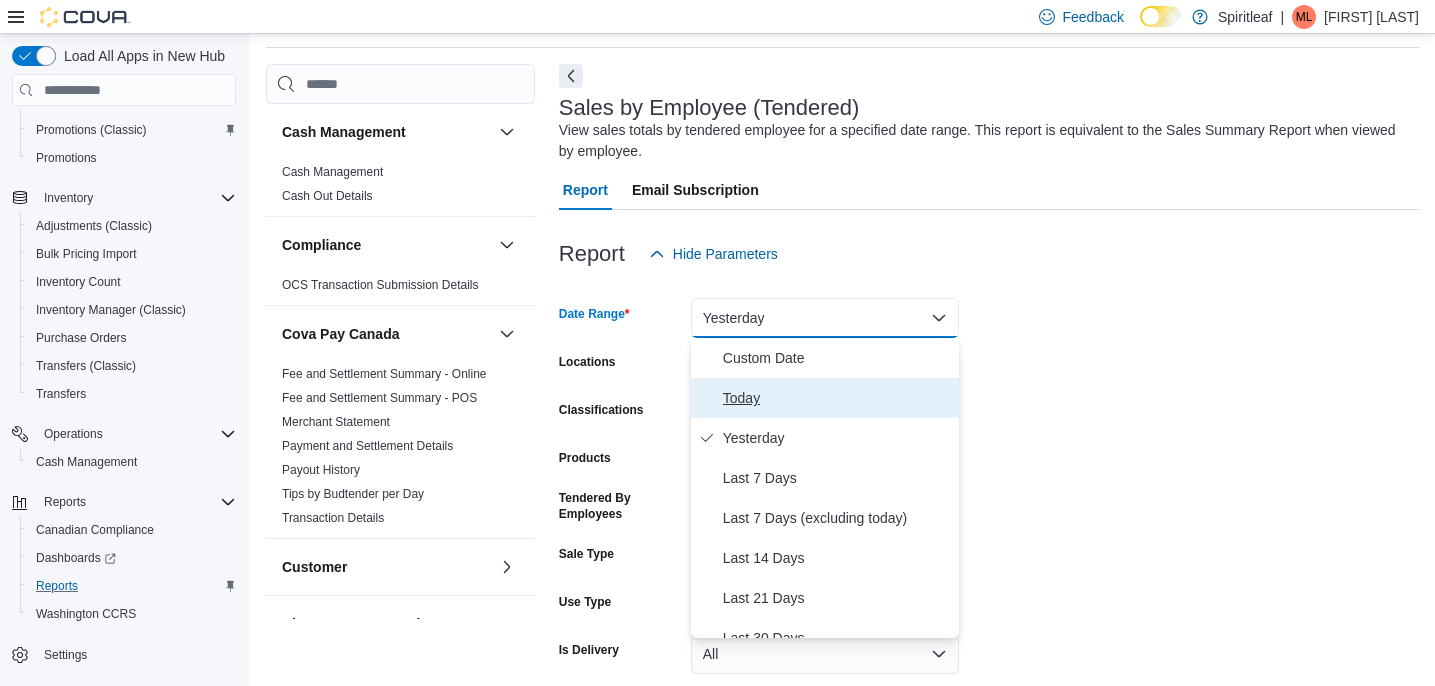 click on "Today" at bounding box center (837, 398) 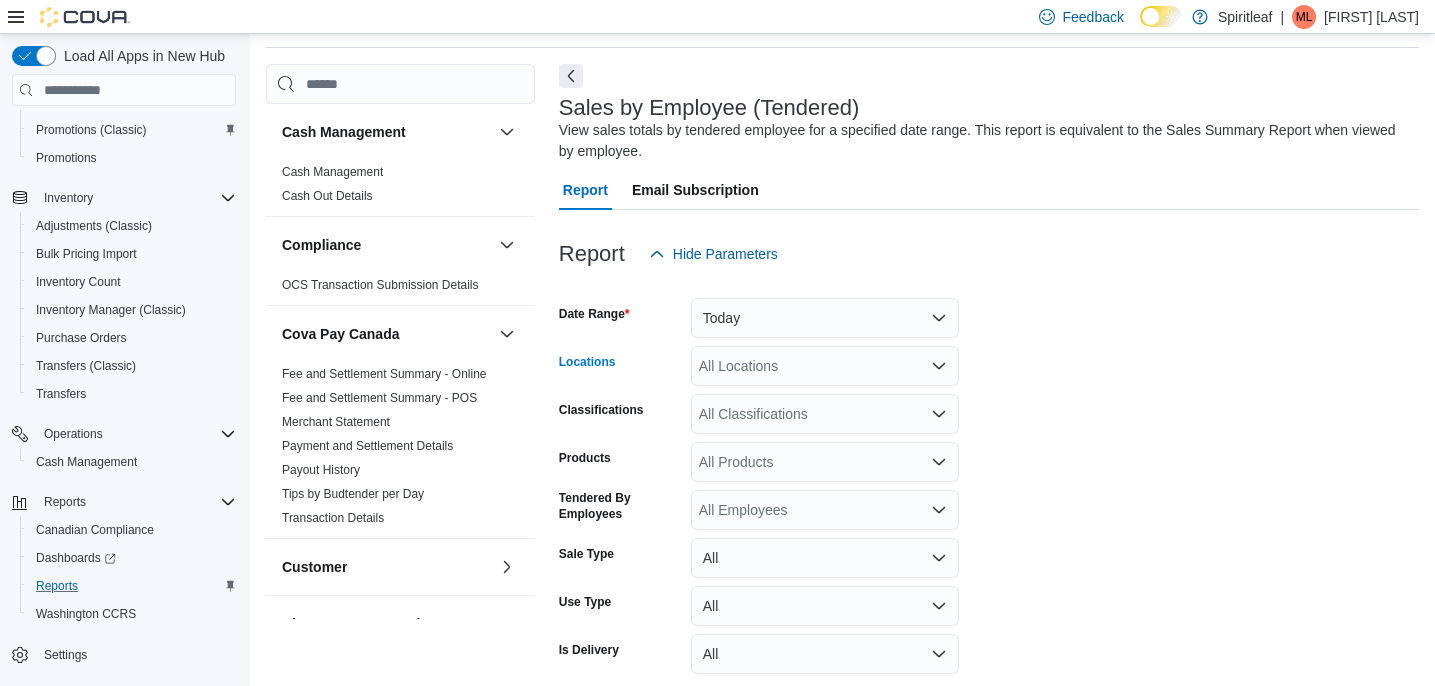 click on "All Locations" at bounding box center (825, 366) 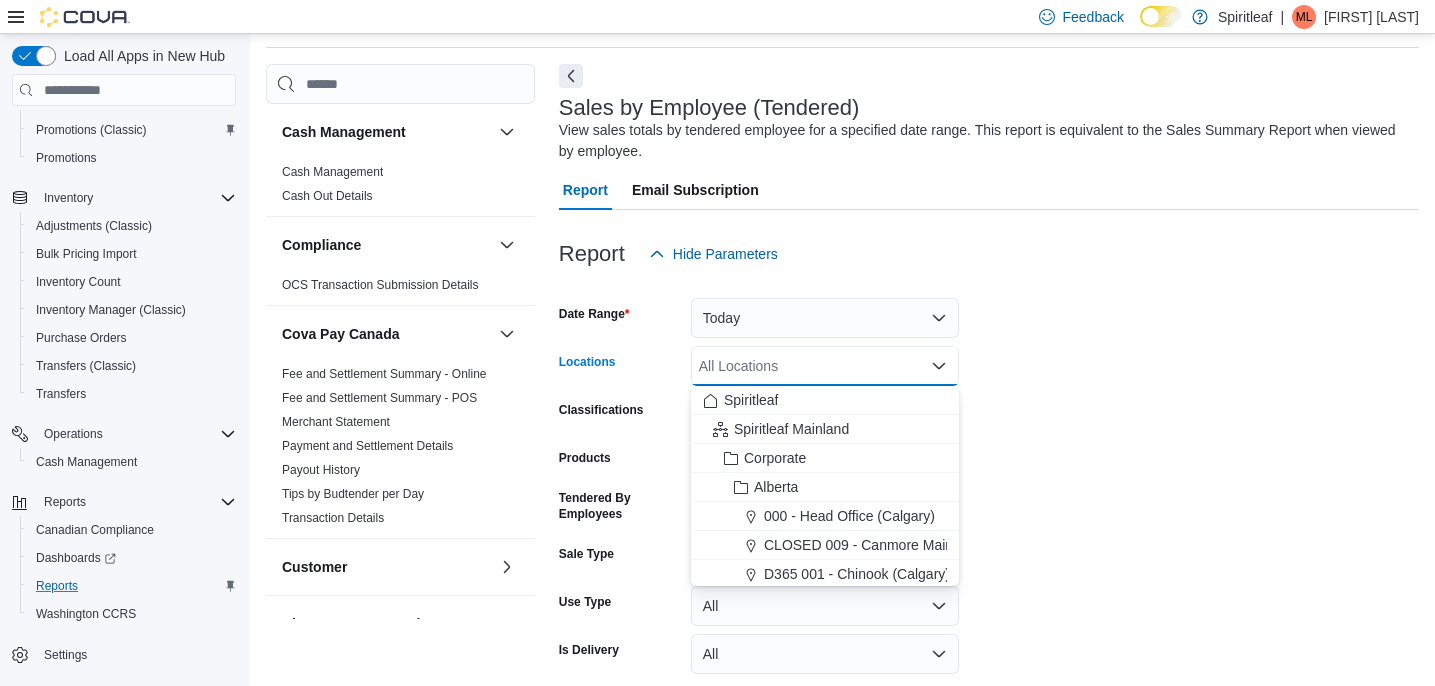 click on "Report Hide Parameters" at bounding box center (989, 254) 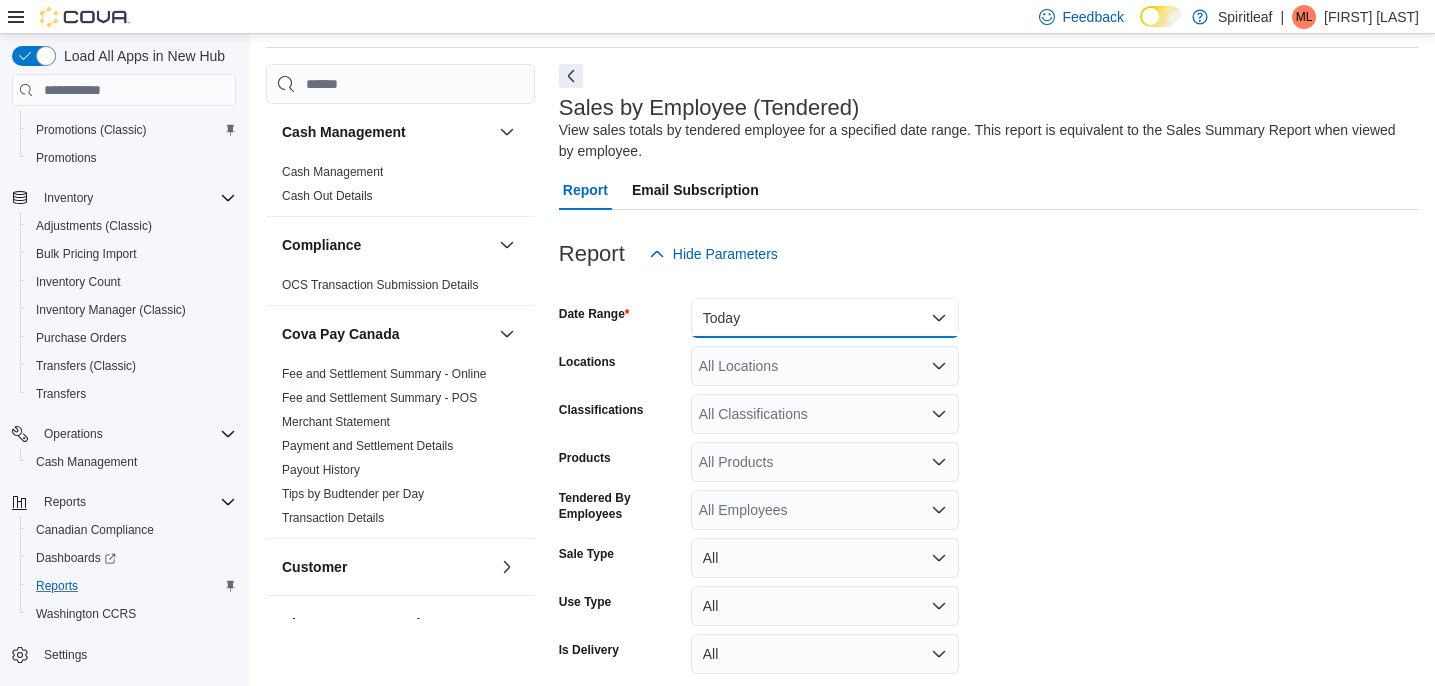 click on "Today" at bounding box center [825, 318] 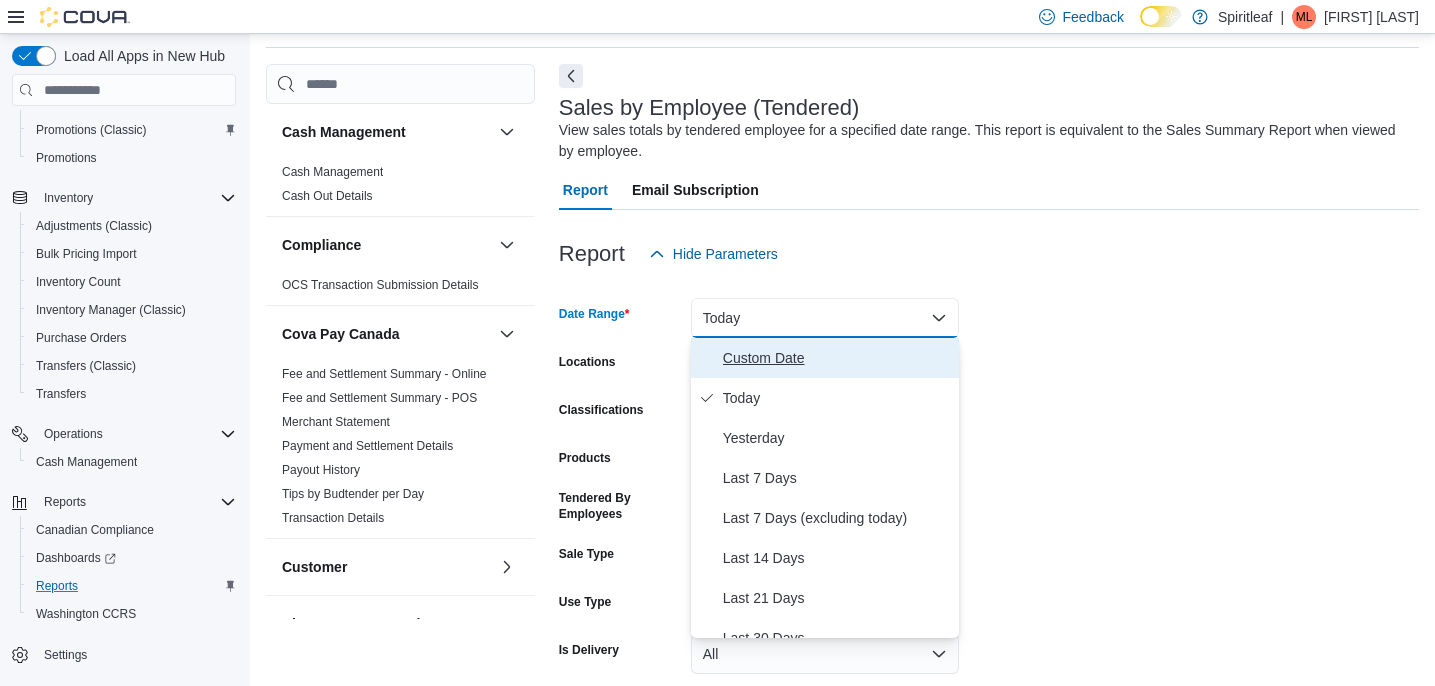 click on "Custom Date" at bounding box center [837, 358] 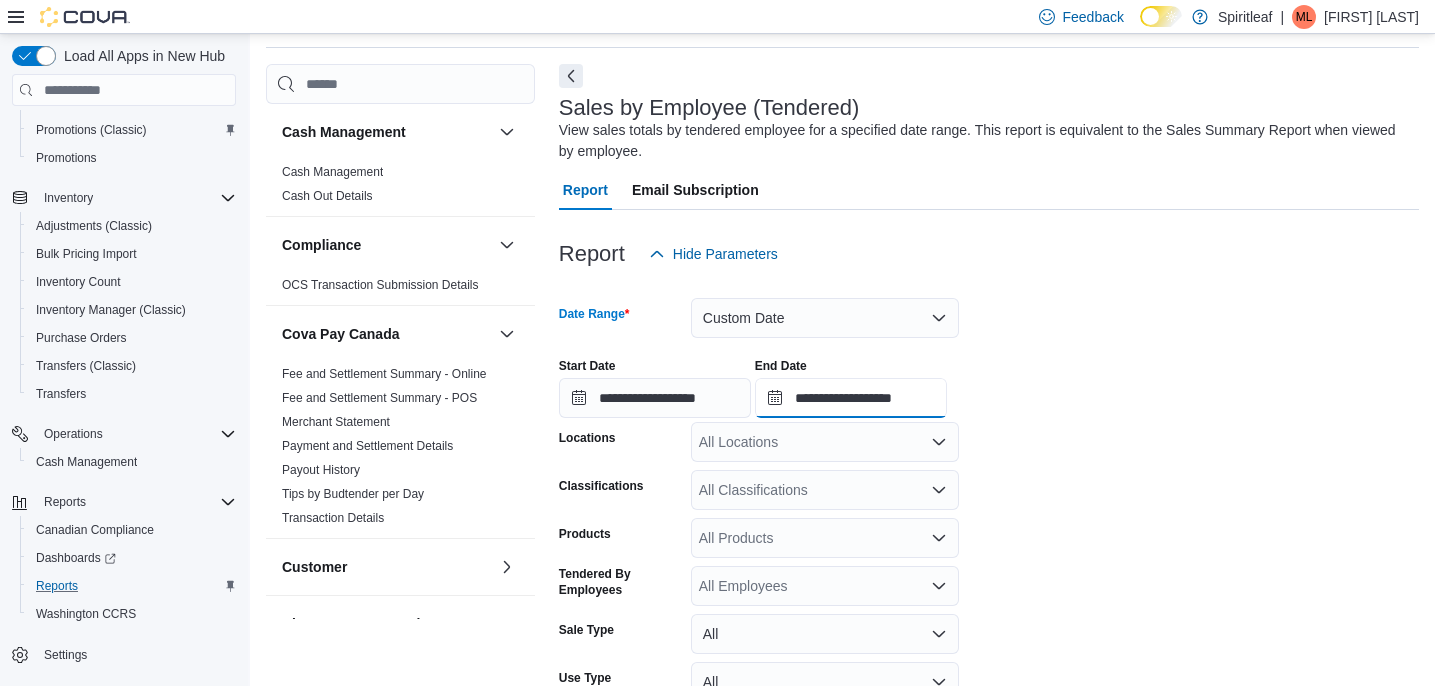 click on "**********" at bounding box center (851, 398) 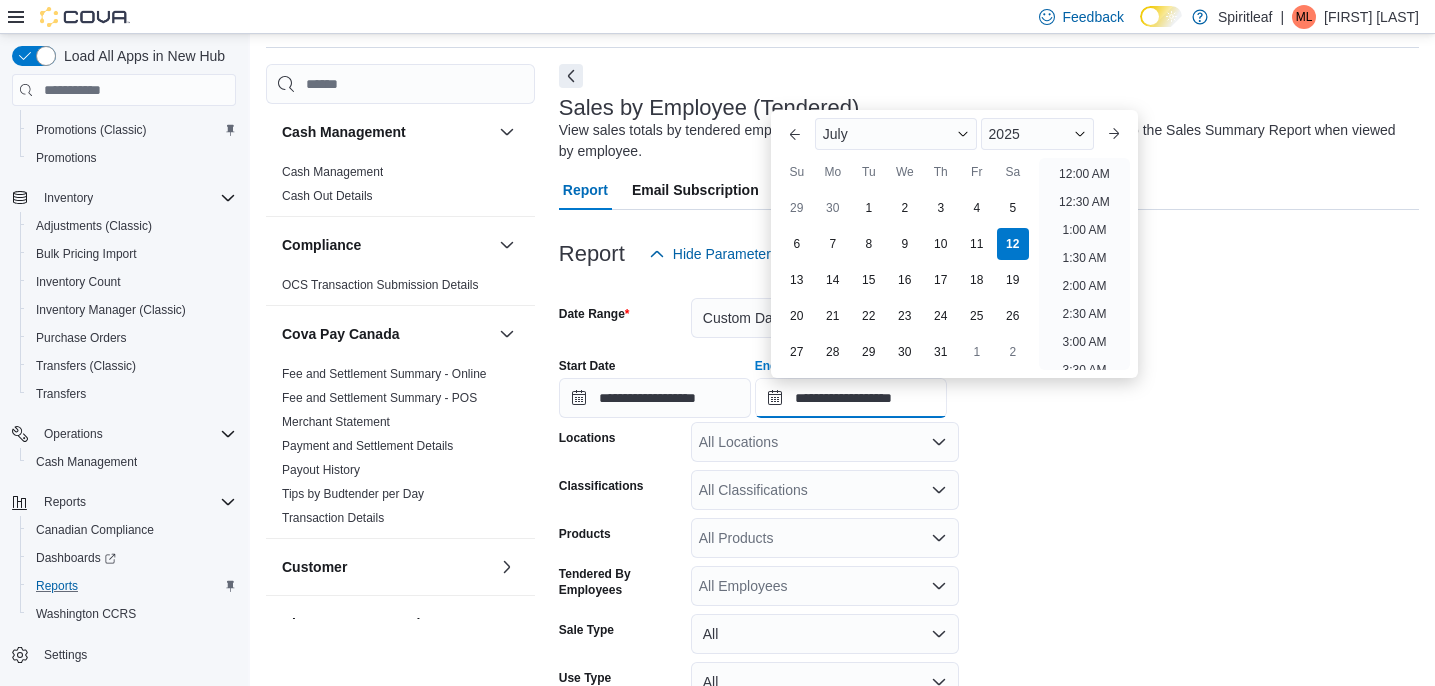 scroll, scrollTop: 1136, scrollLeft: 0, axis: vertical 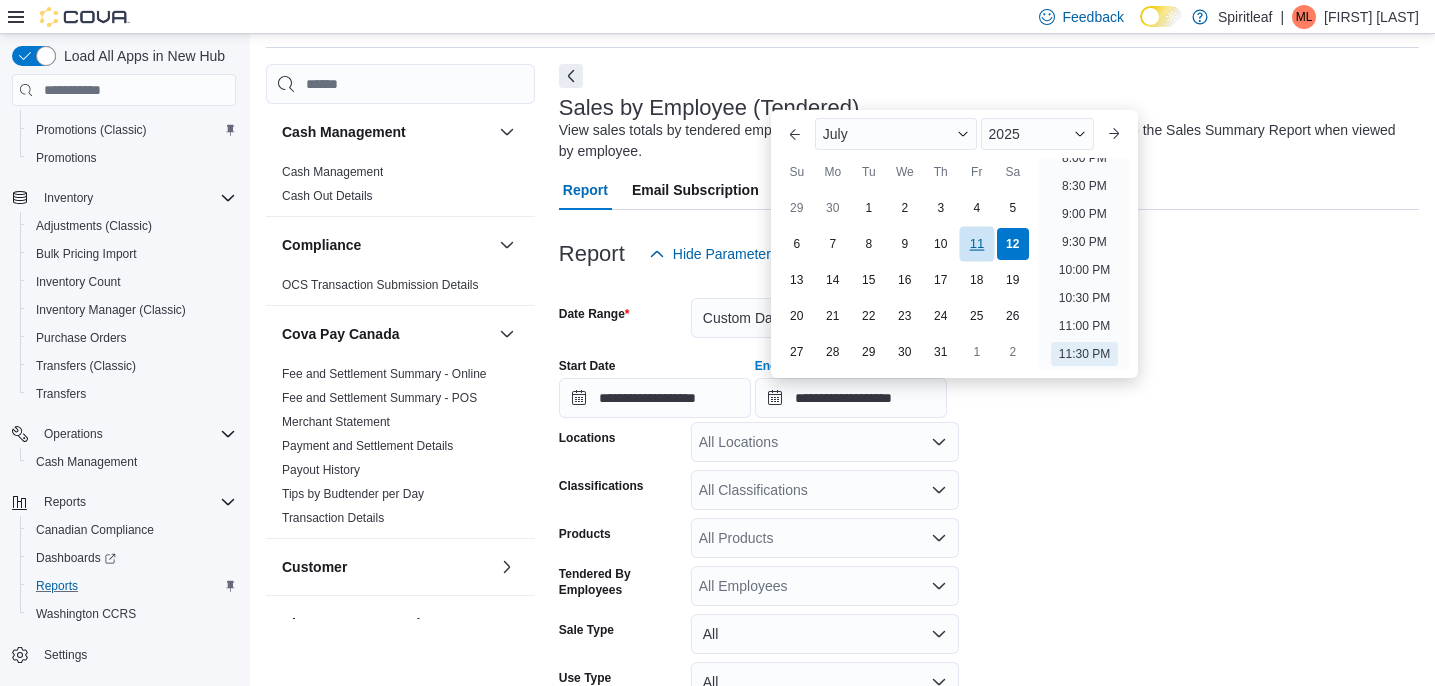 click on "11" at bounding box center [976, 244] 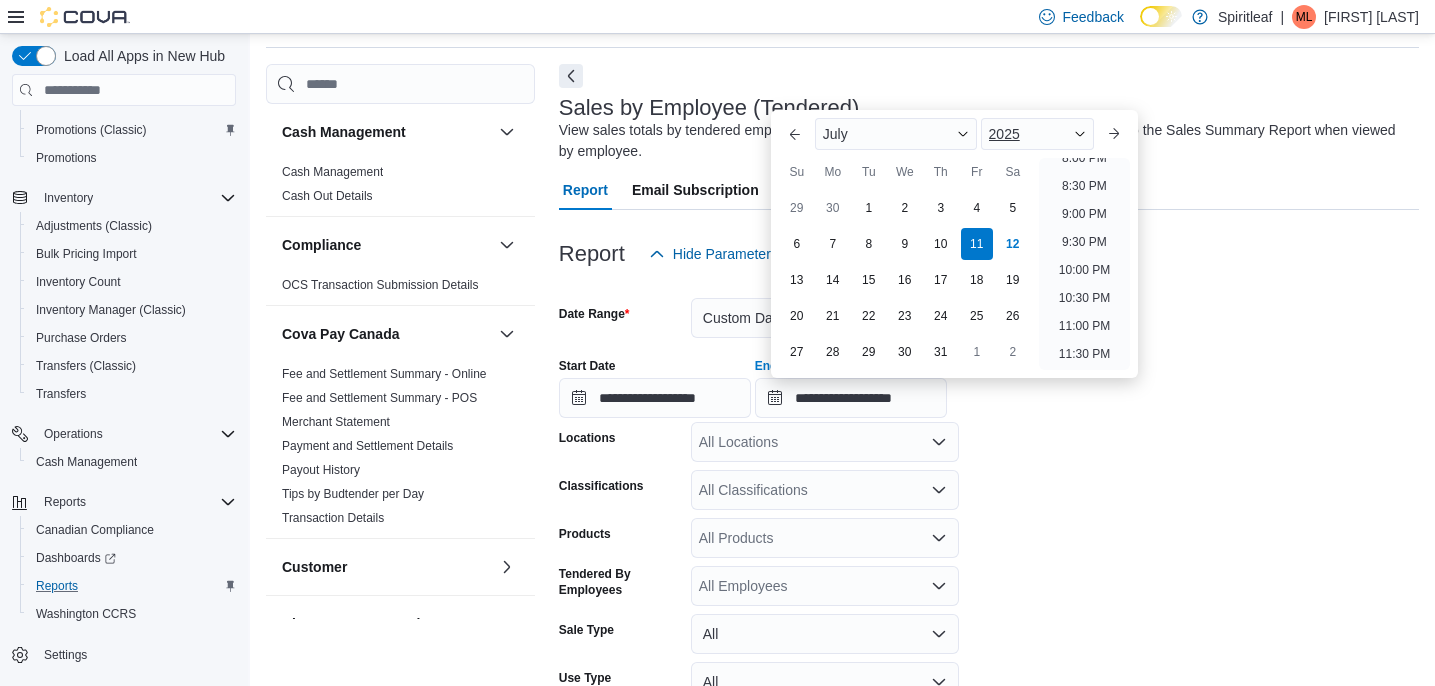 click on "2025" at bounding box center [1038, 134] 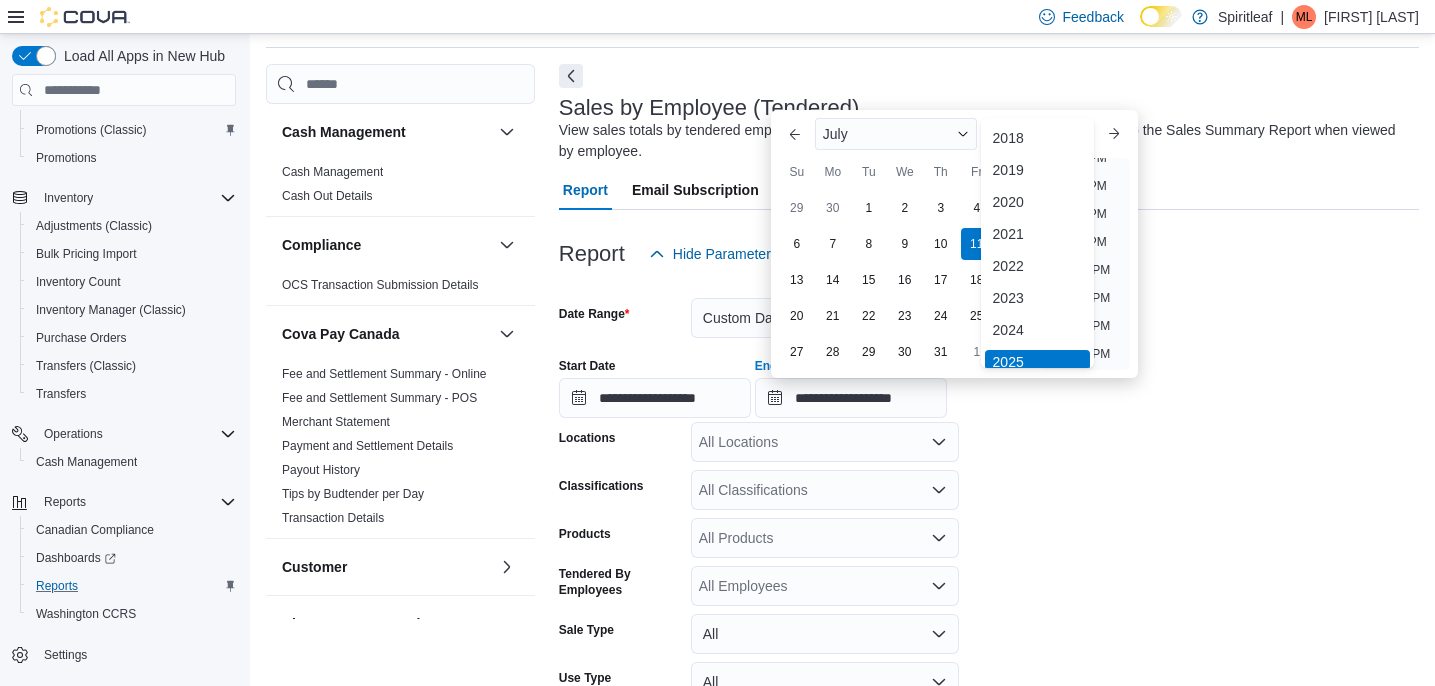 scroll, scrollTop: 6, scrollLeft: 0, axis: vertical 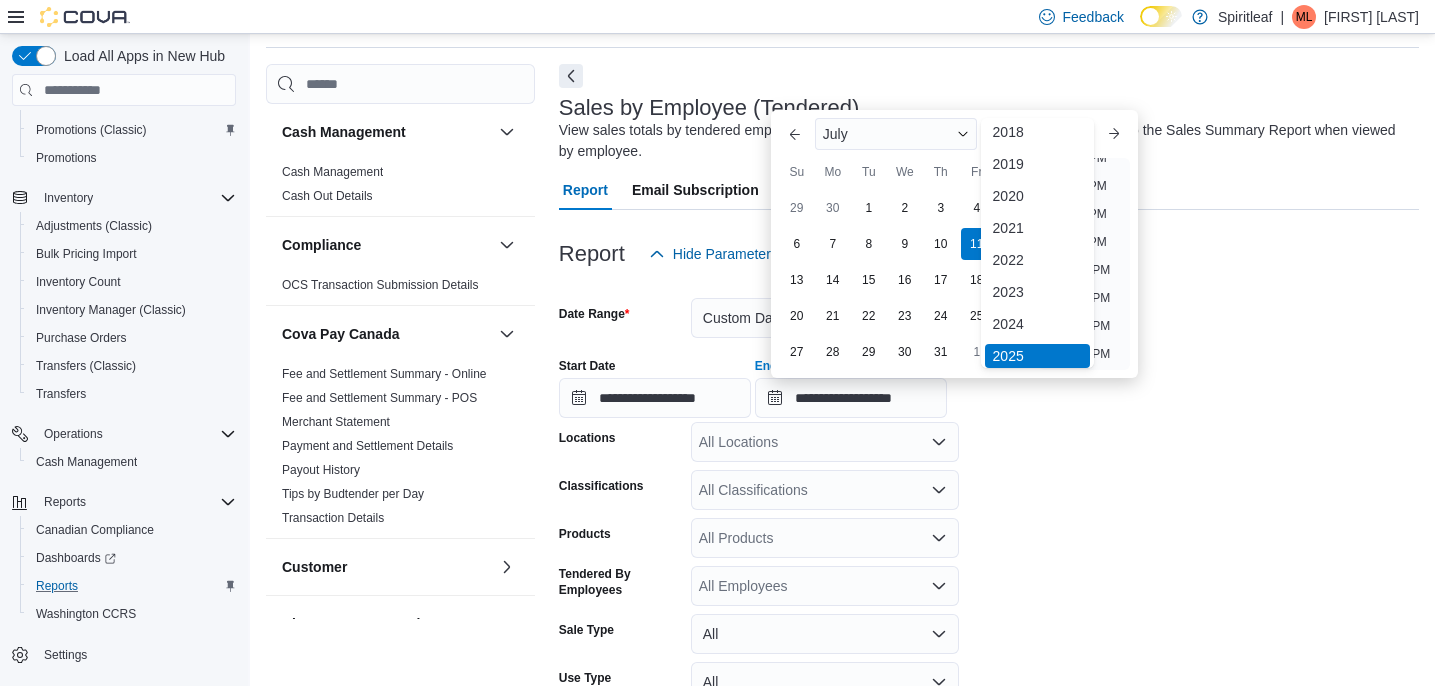 click on "You are focused on a year selector menu. Use the up and down arrows to select a year, then hit enter to confirm your selection. 2025  is the currently focused year. 2032 2031 2030 2029 2028 2027 2026 ✓ 2025 2024 2023 2022 2021 2020 2019 2018" at bounding box center (1038, 356) 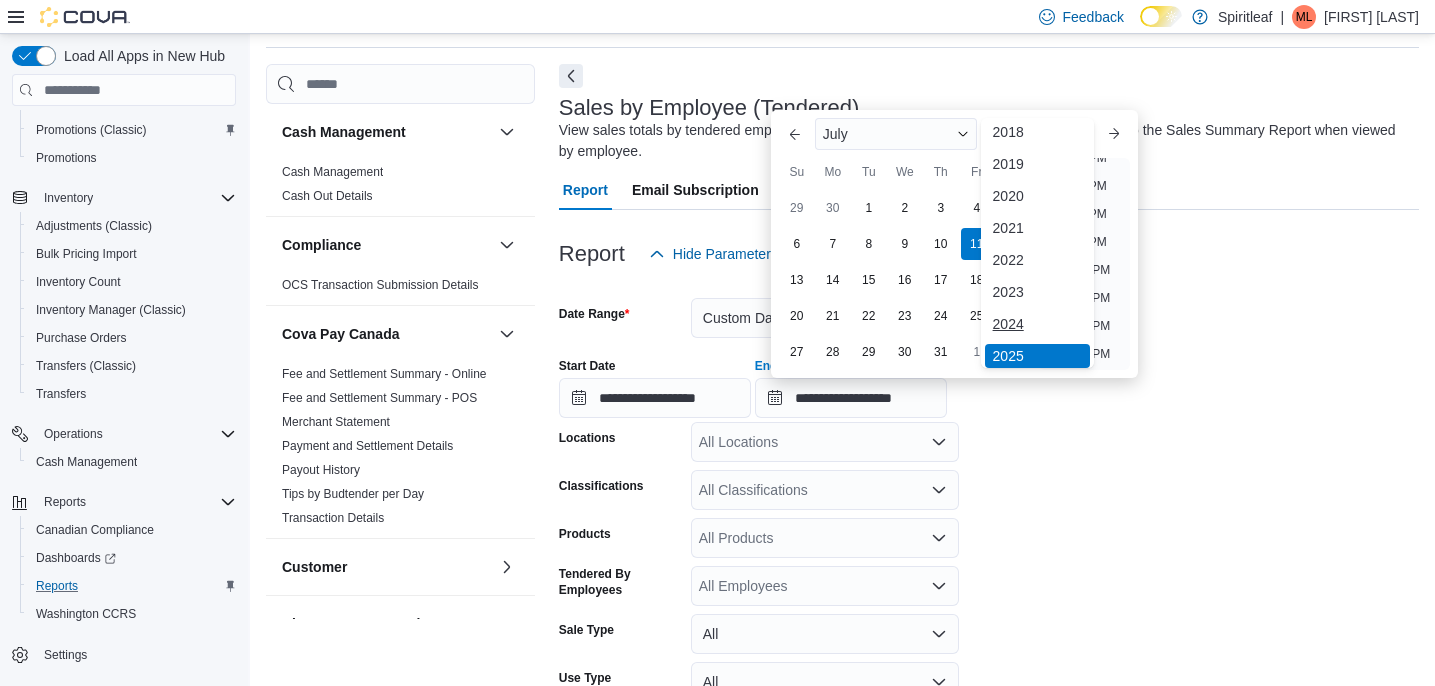 click on "2024" at bounding box center (1038, 324) 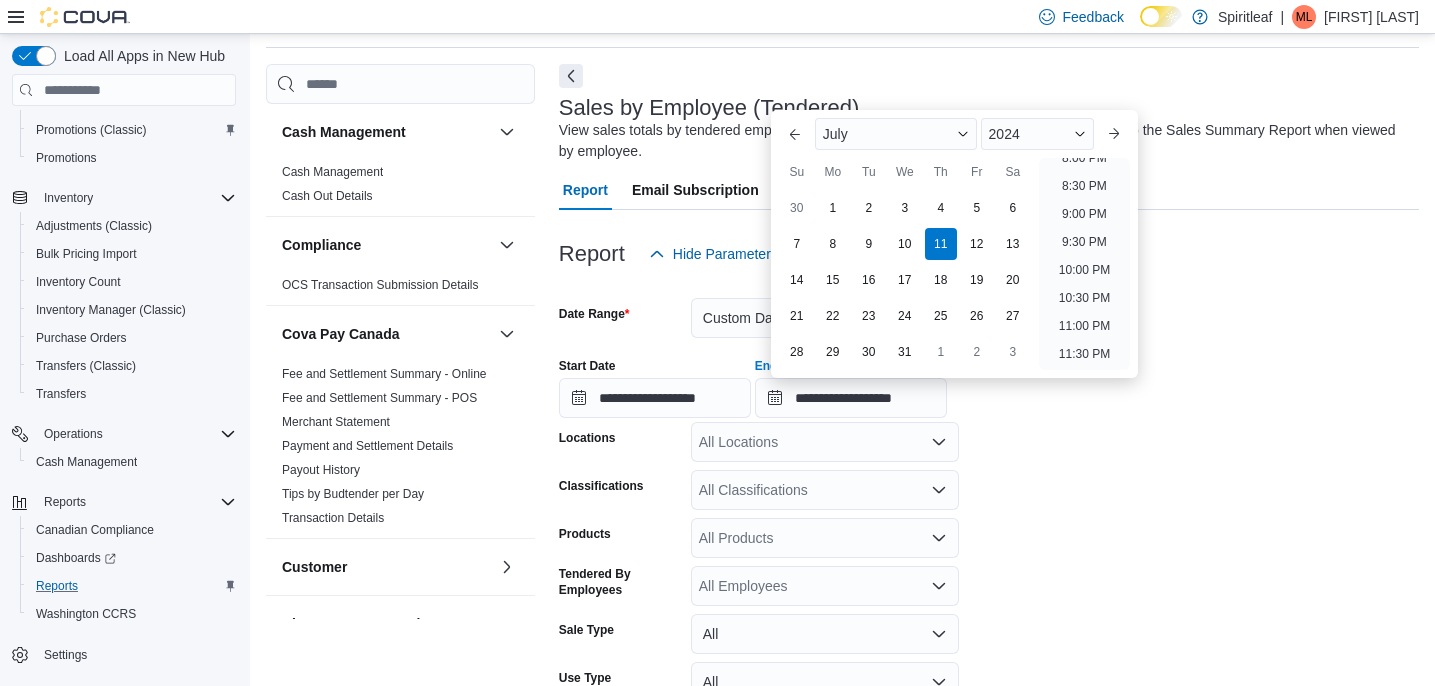 click on "**********" at bounding box center [989, 380] 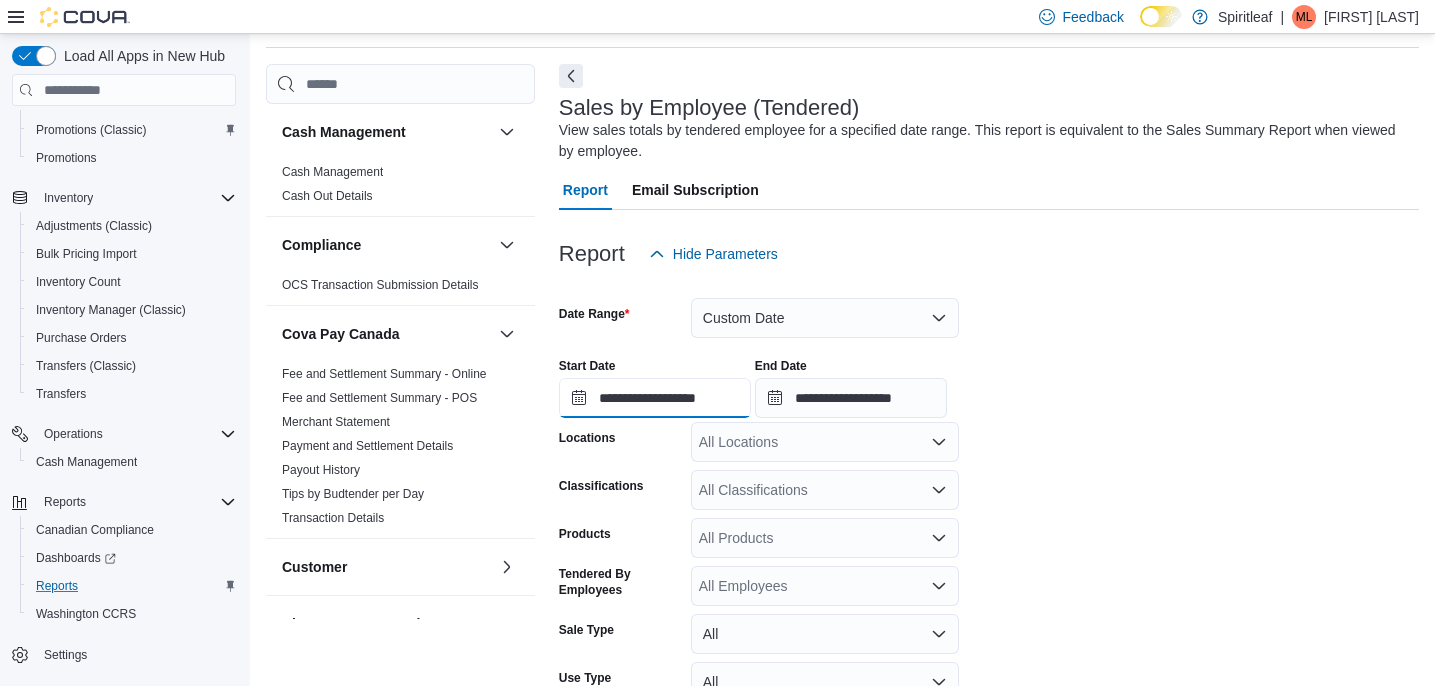 click on "**********" at bounding box center [655, 398] 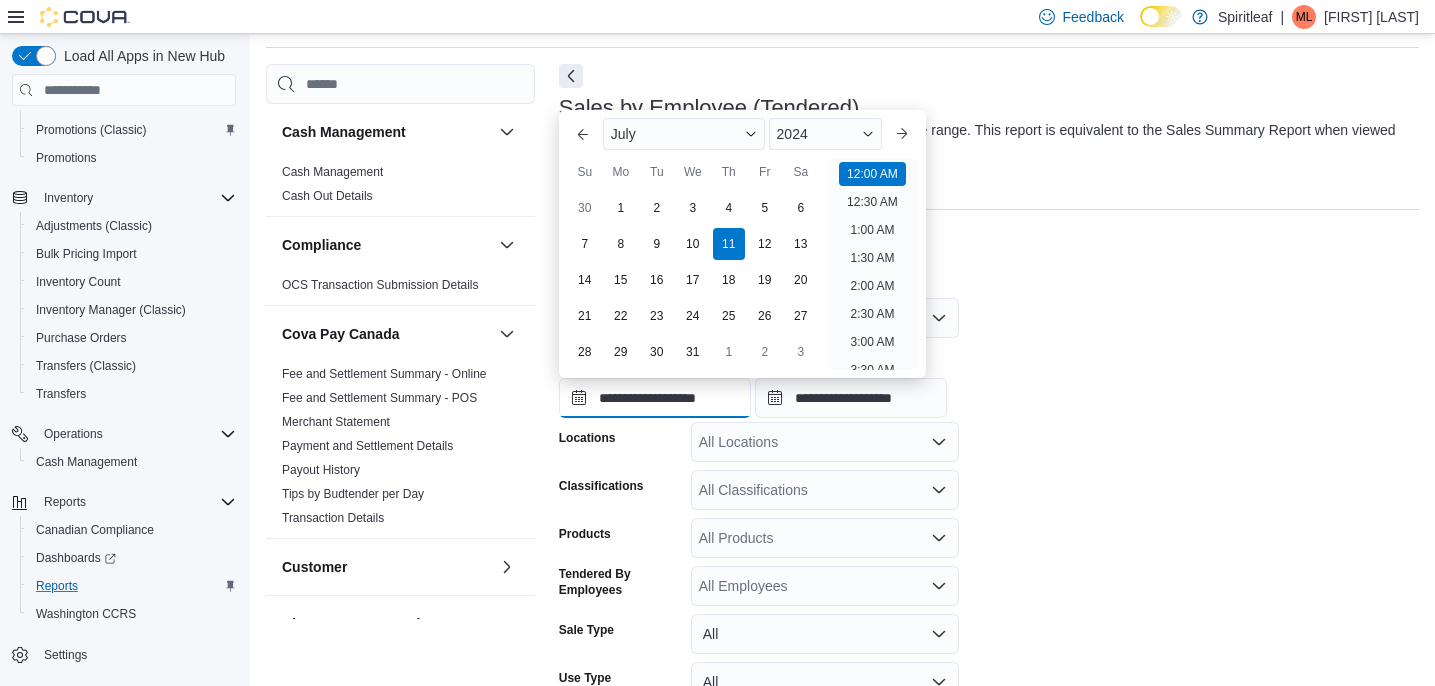 scroll, scrollTop: 62, scrollLeft: 0, axis: vertical 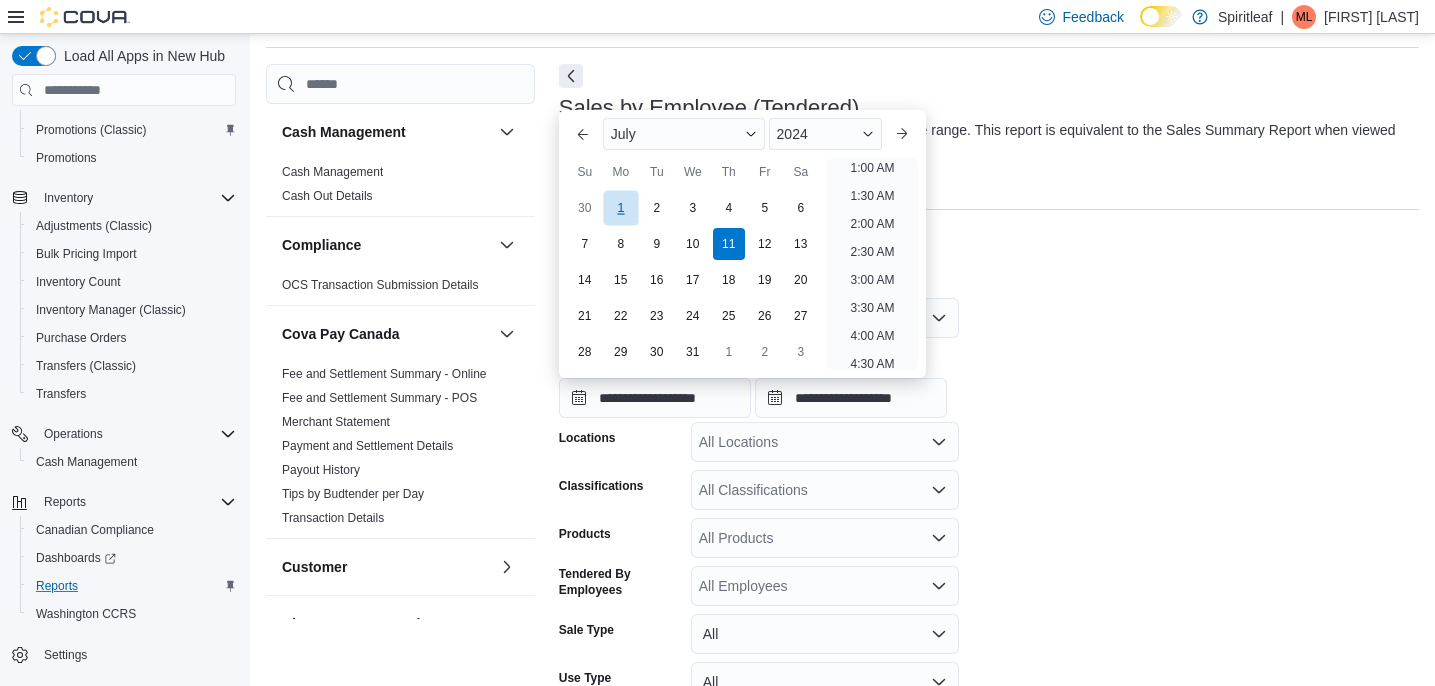 click on "1" at bounding box center (620, 208) 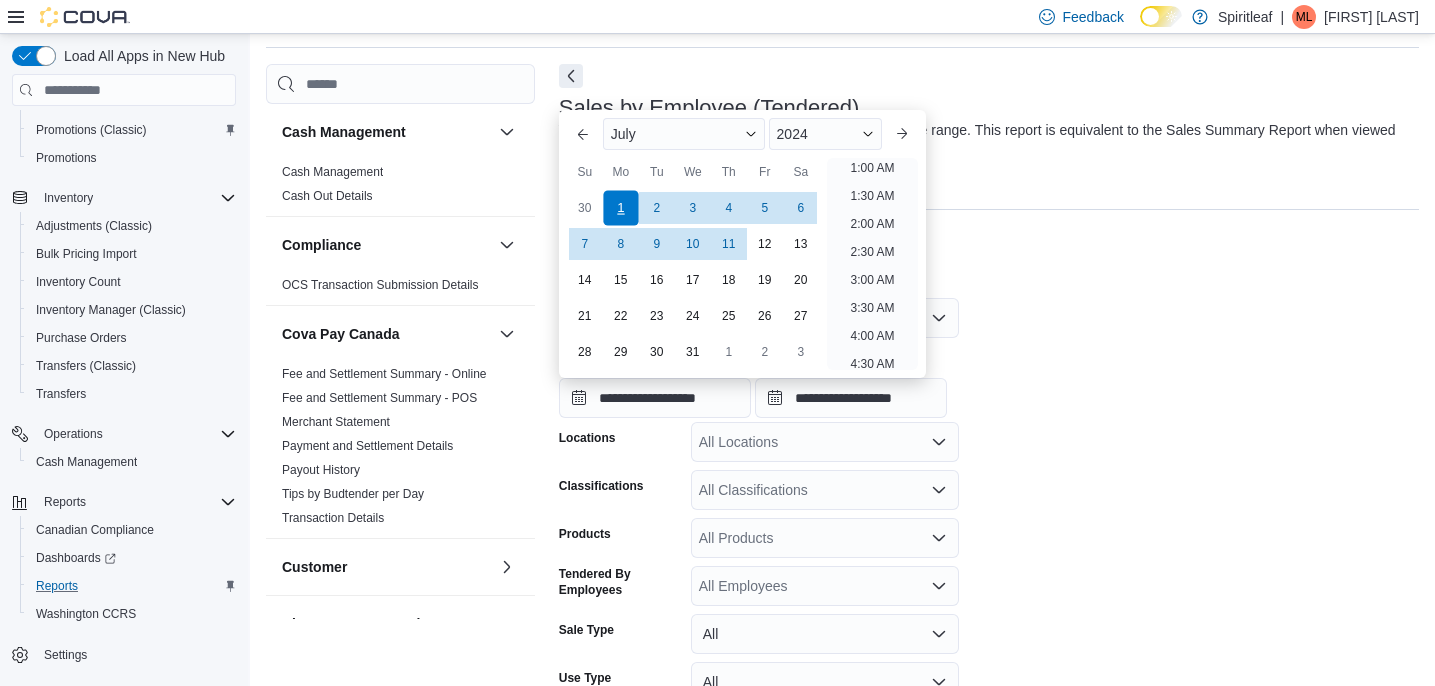 scroll, scrollTop: 4, scrollLeft: 0, axis: vertical 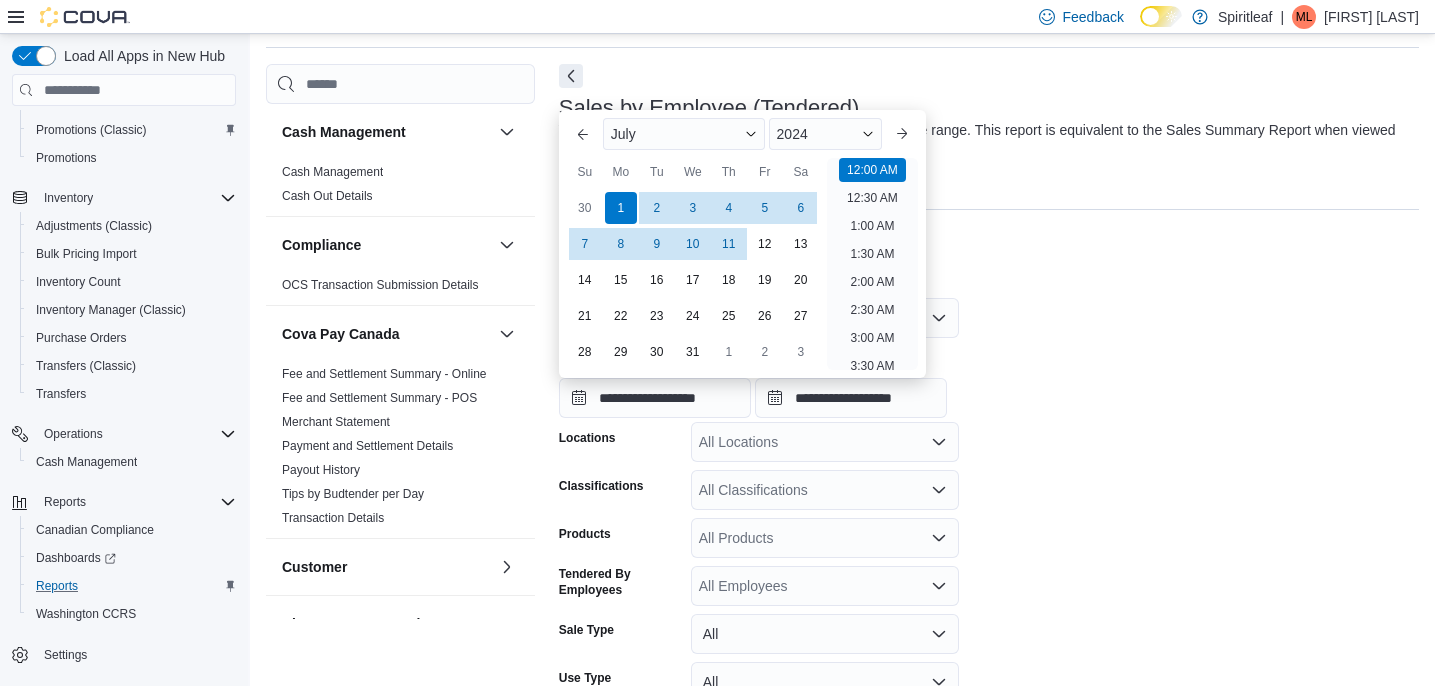click on "**********" at bounding box center [989, 380] 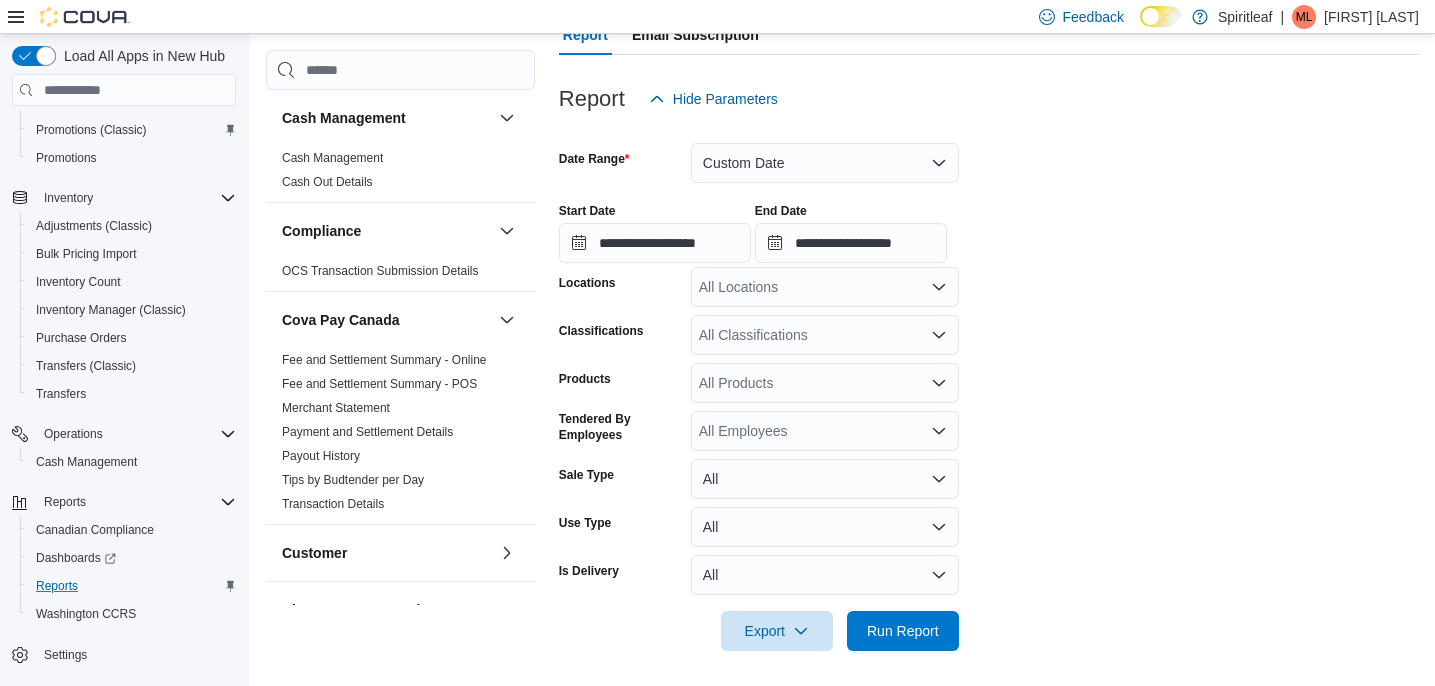 scroll, scrollTop: 227, scrollLeft: 0, axis: vertical 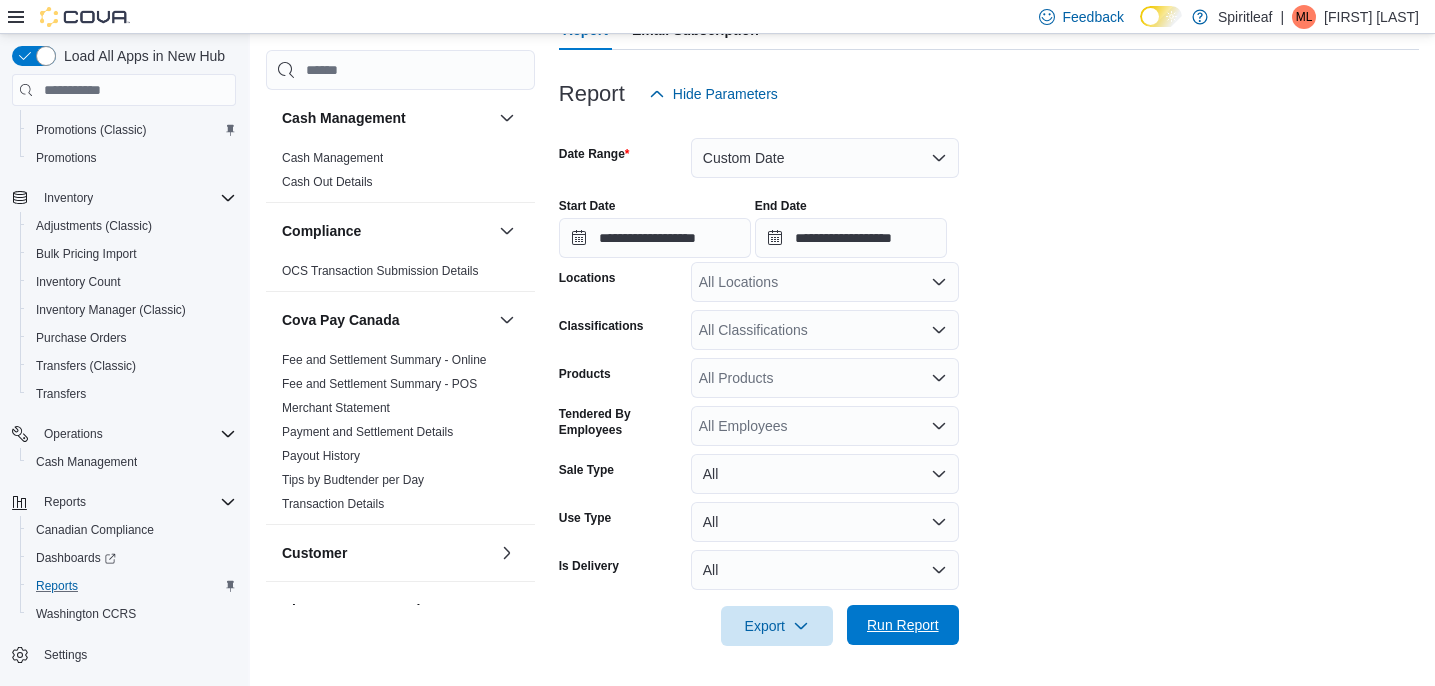 click on "Run Report" at bounding box center [903, 625] 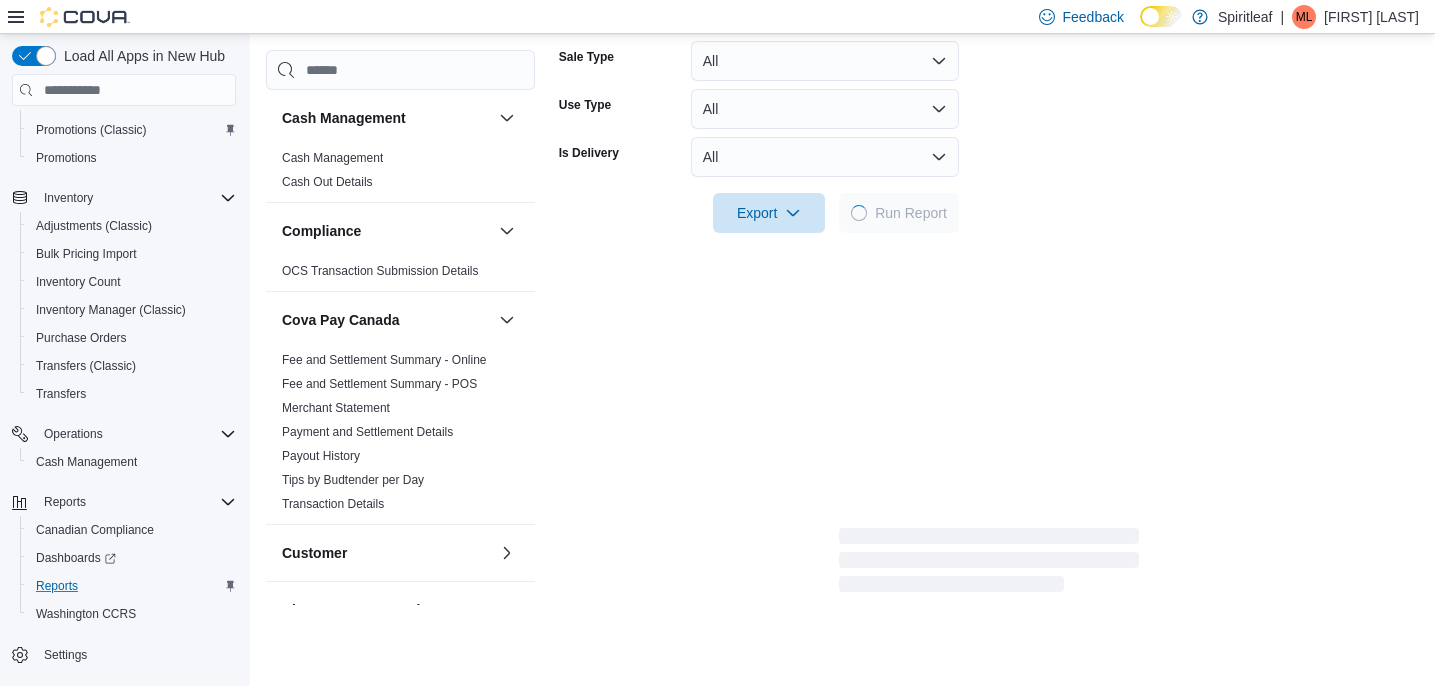 scroll, scrollTop: 646, scrollLeft: 0, axis: vertical 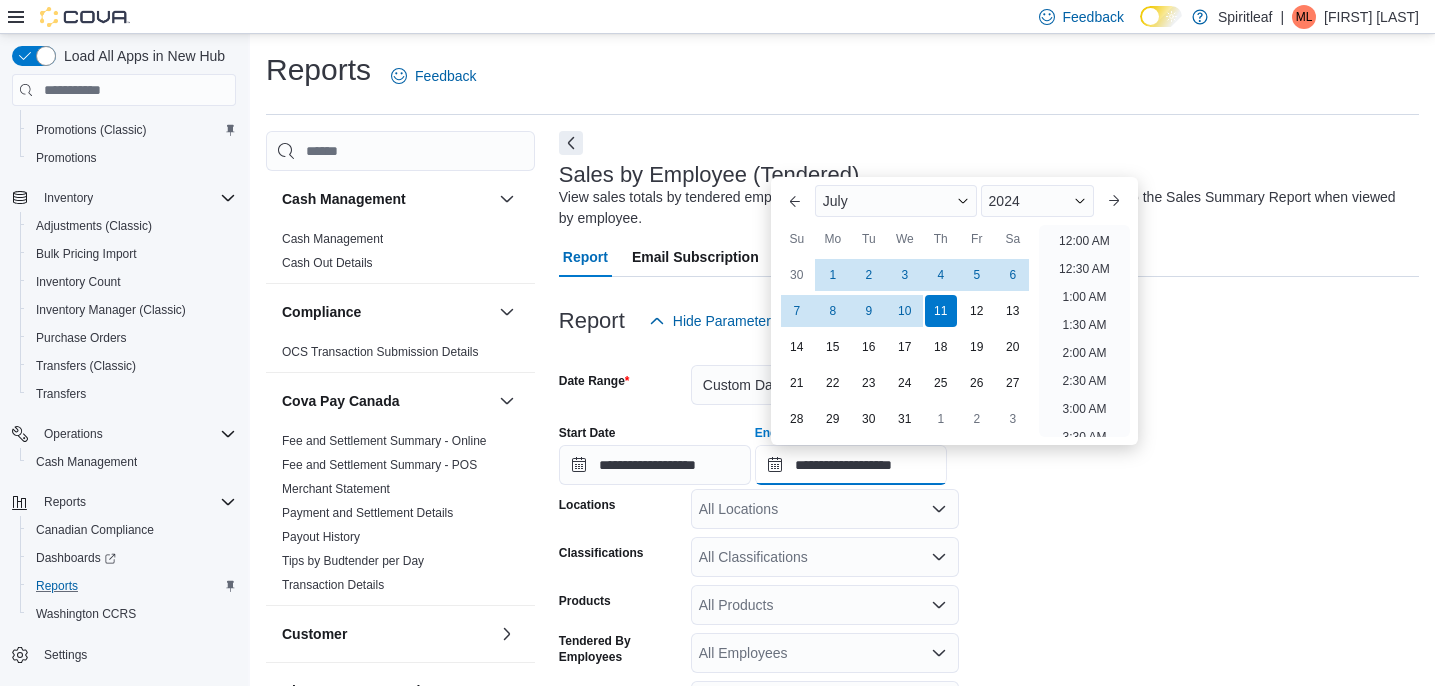 click on "**********" at bounding box center (851, 465) 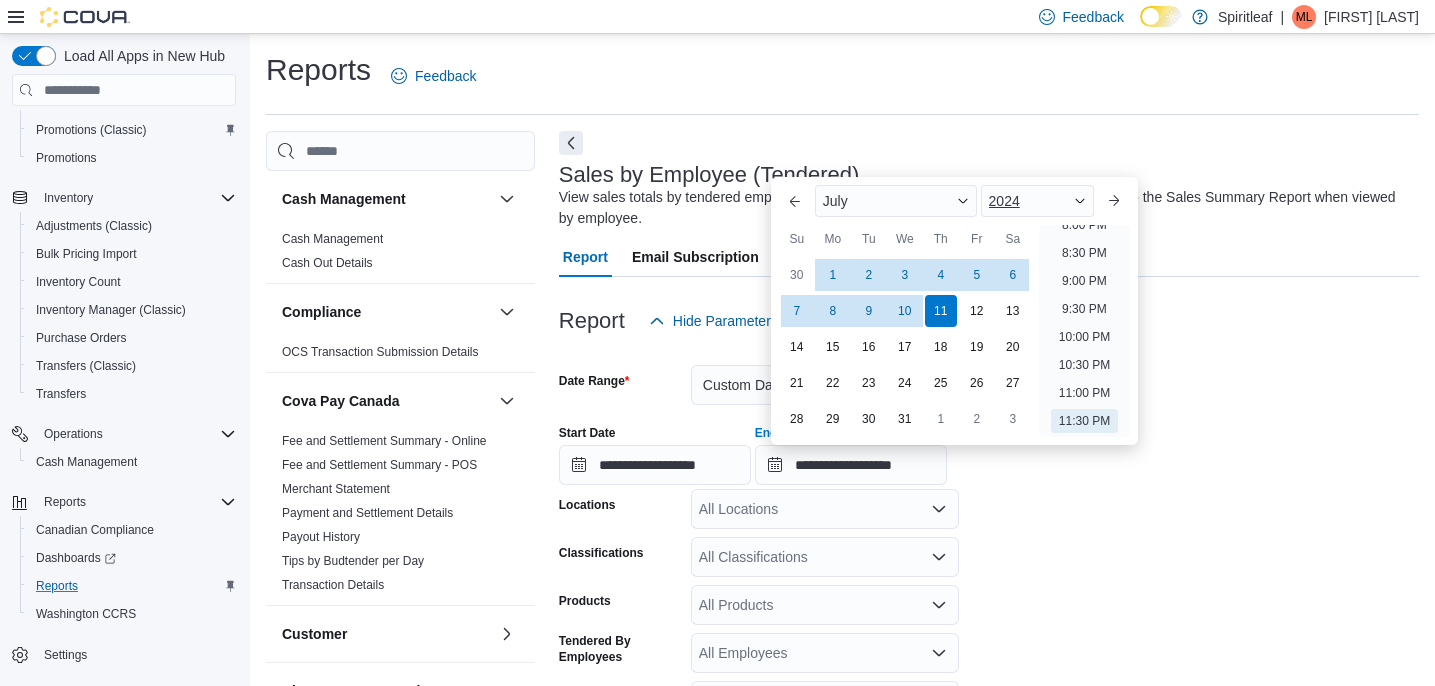 click on "2024" at bounding box center [1038, 201] 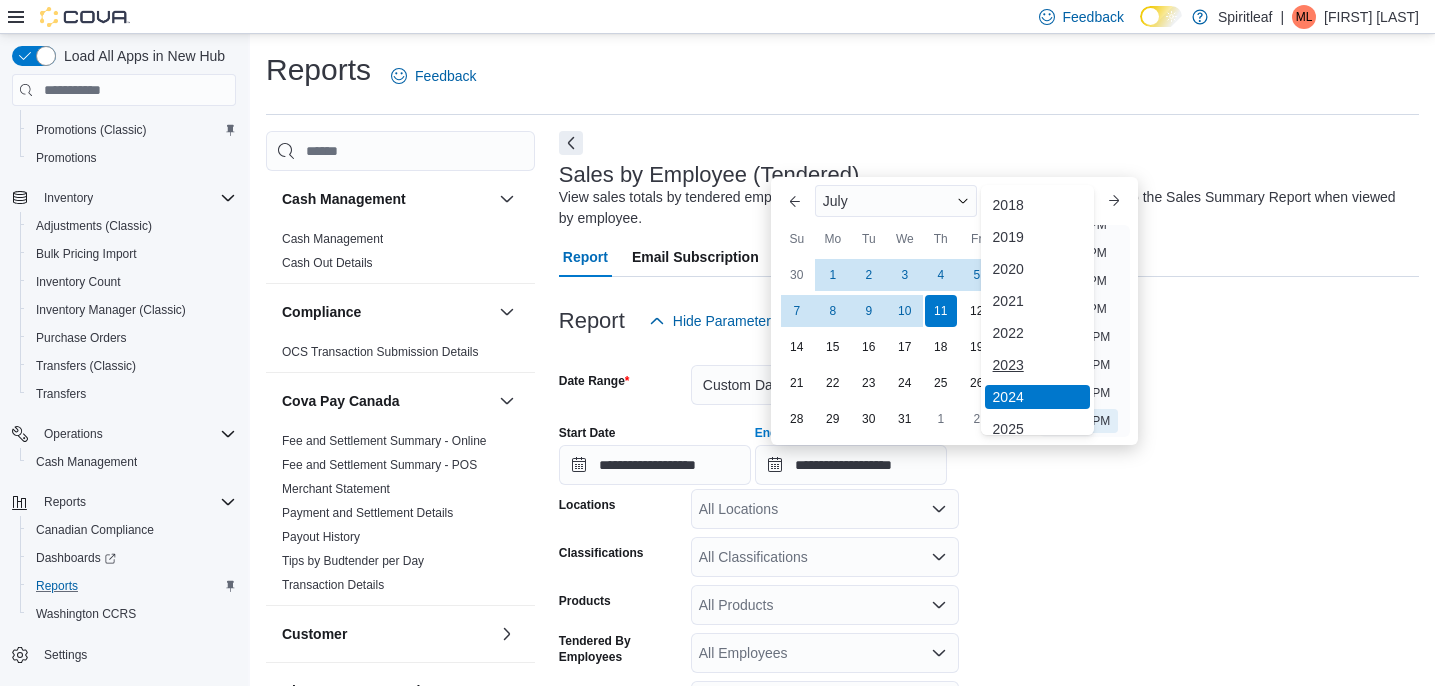 scroll, scrollTop: 37, scrollLeft: 0, axis: vertical 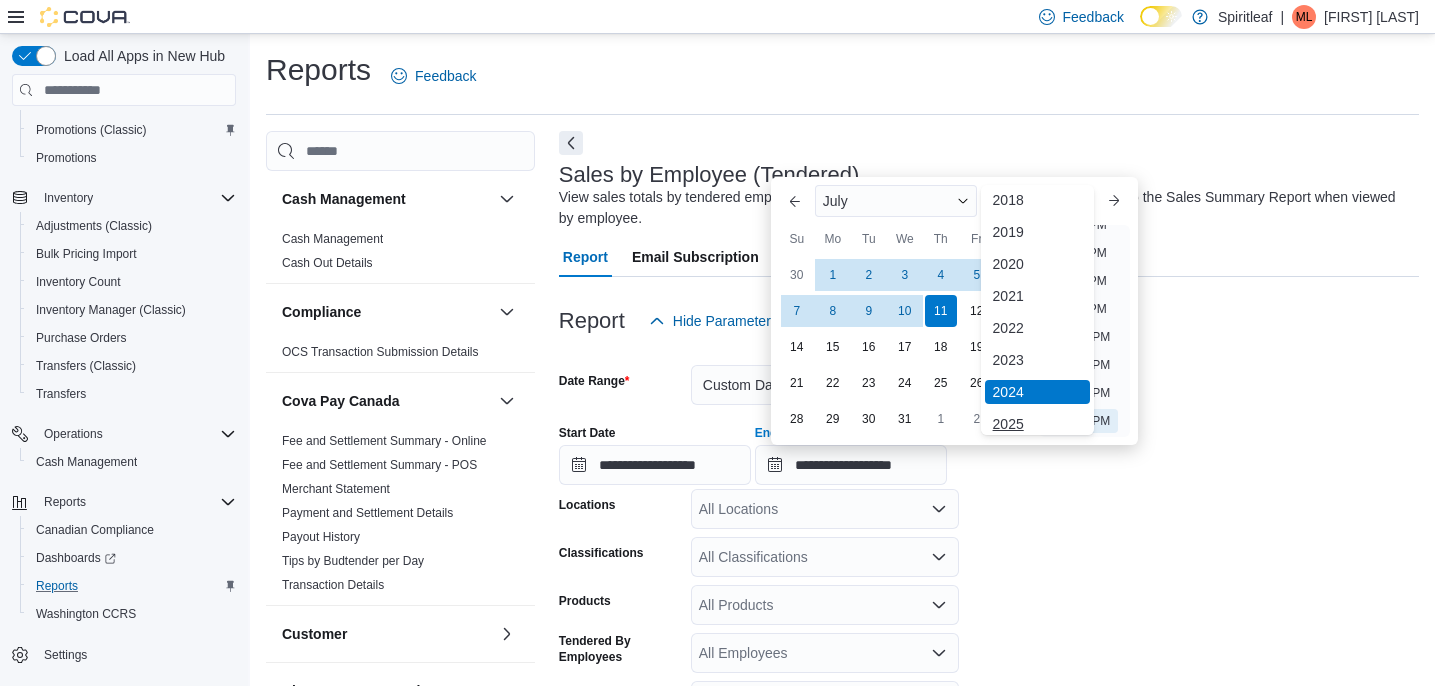 click on "2025" at bounding box center (1038, 424) 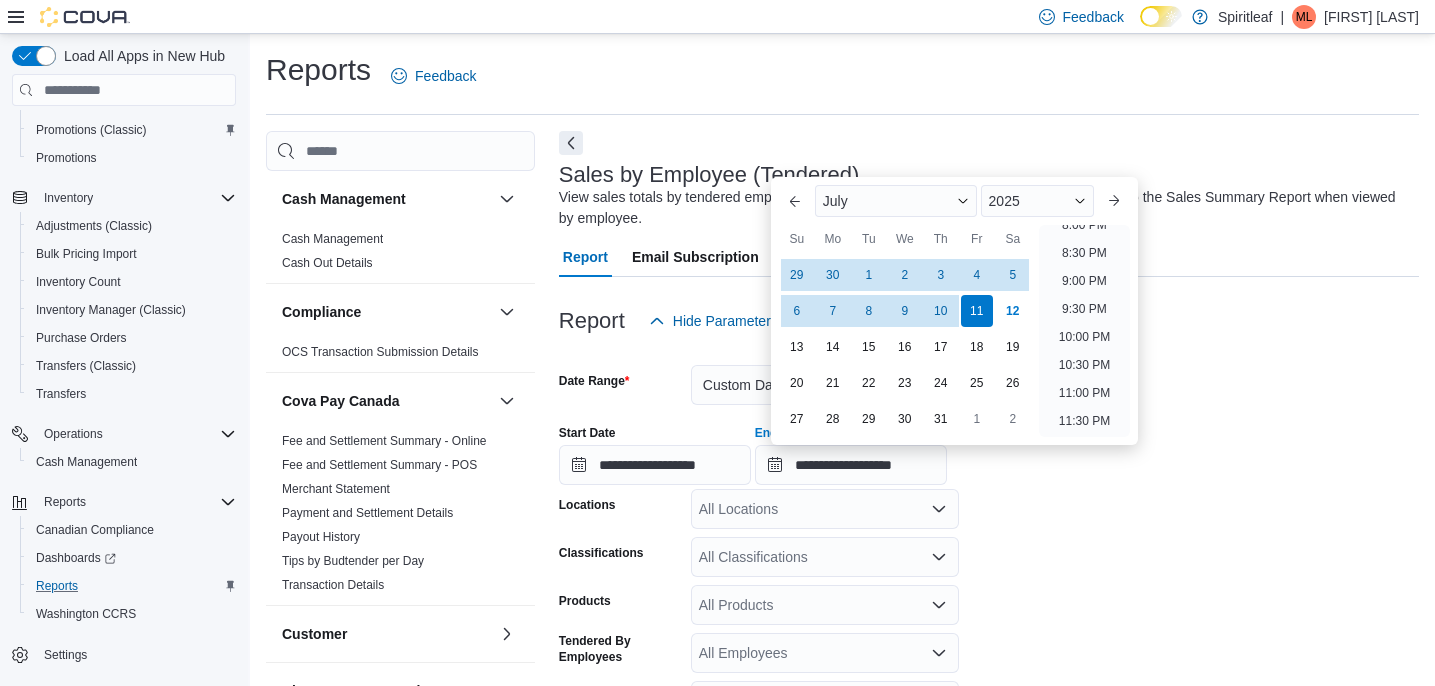 click on "**********" at bounding box center (989, 607) 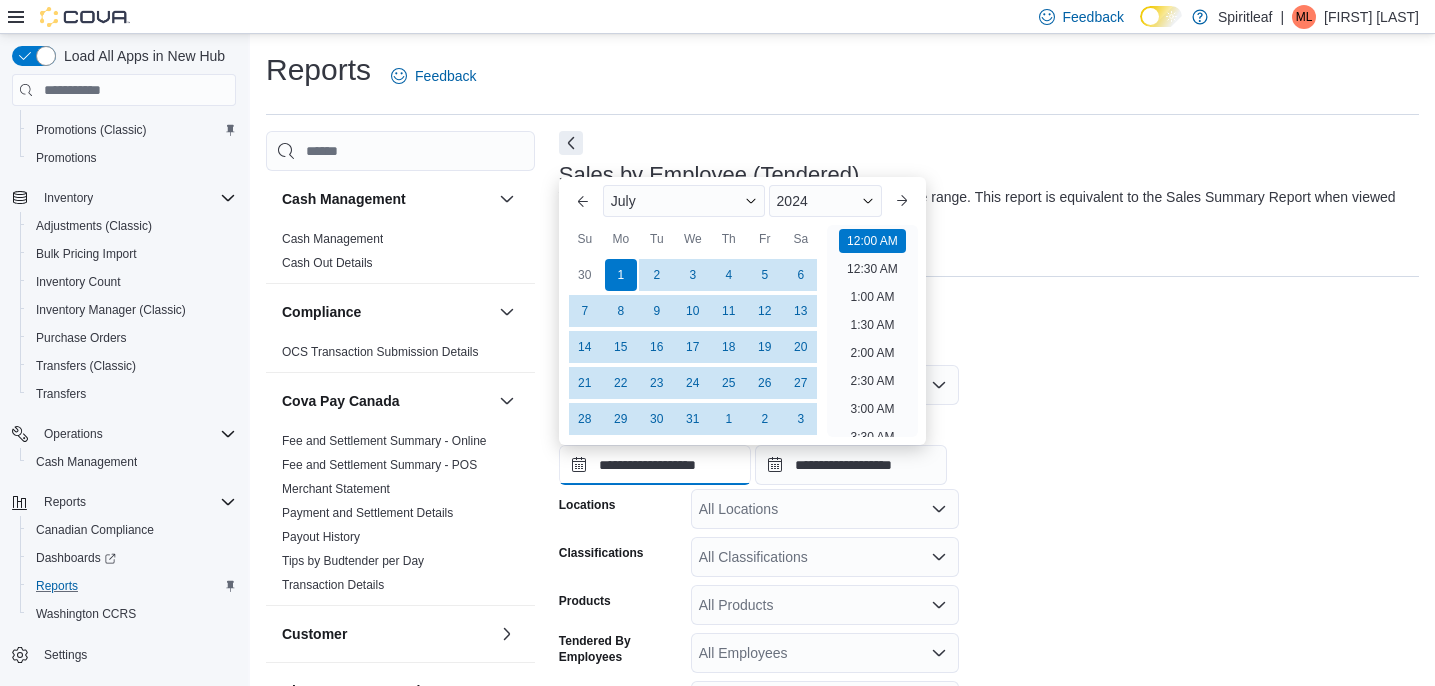 click on "**********" at bounding box center [655, 465] 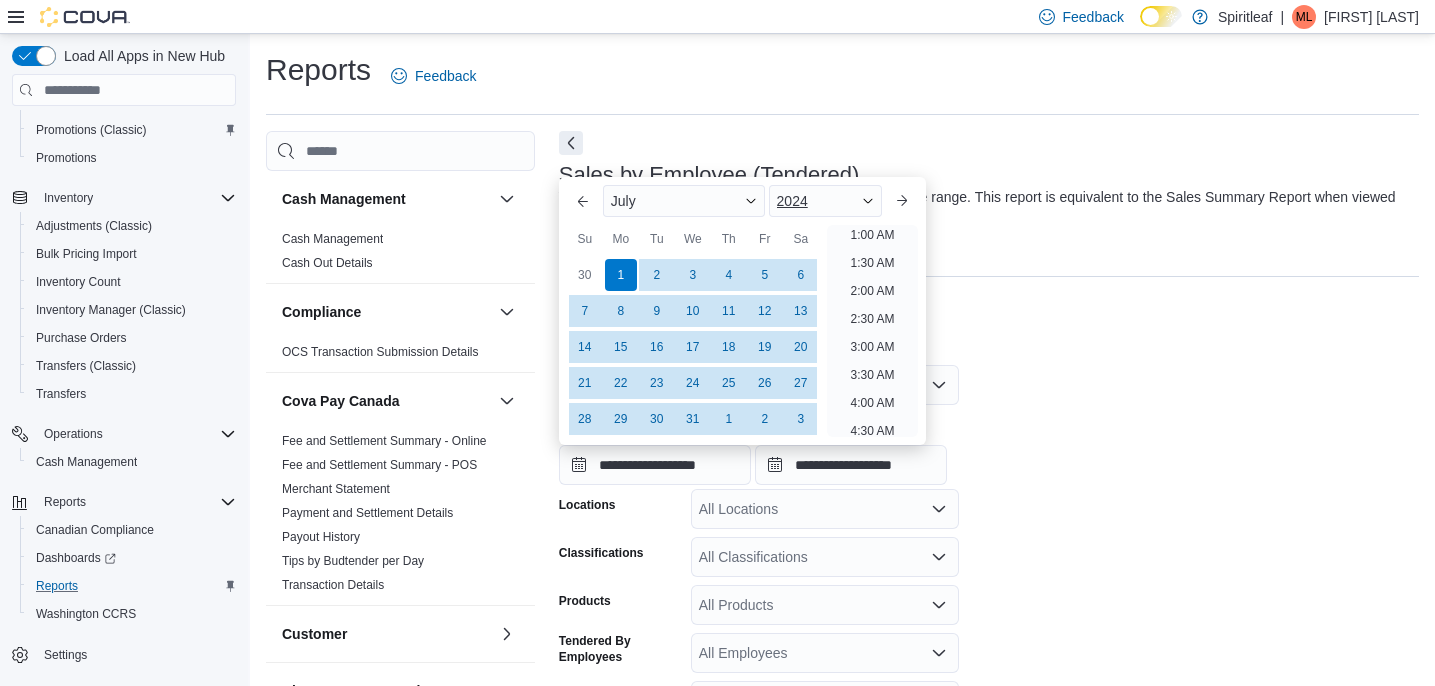 click on "2024" at bounding box center [826, 201] 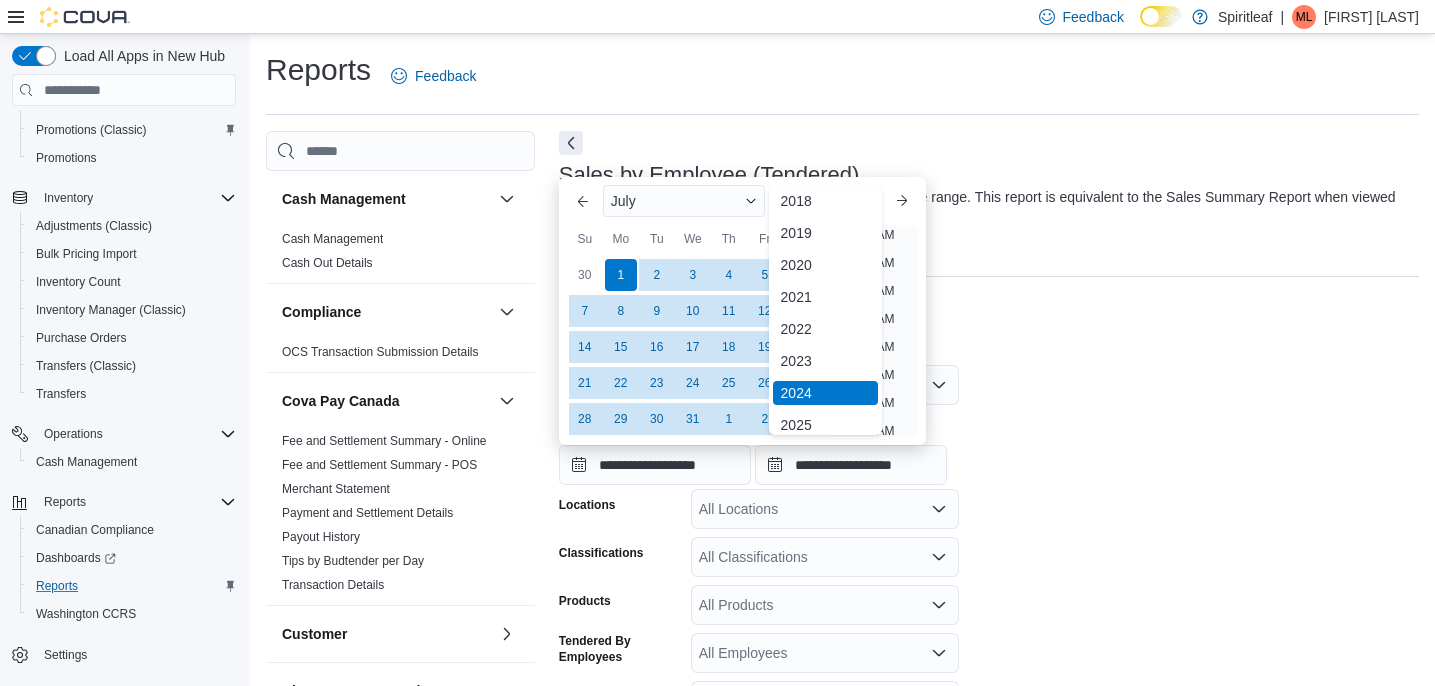 scroll, scrollTop: 61, scrollLeft: 0, axis: vertical 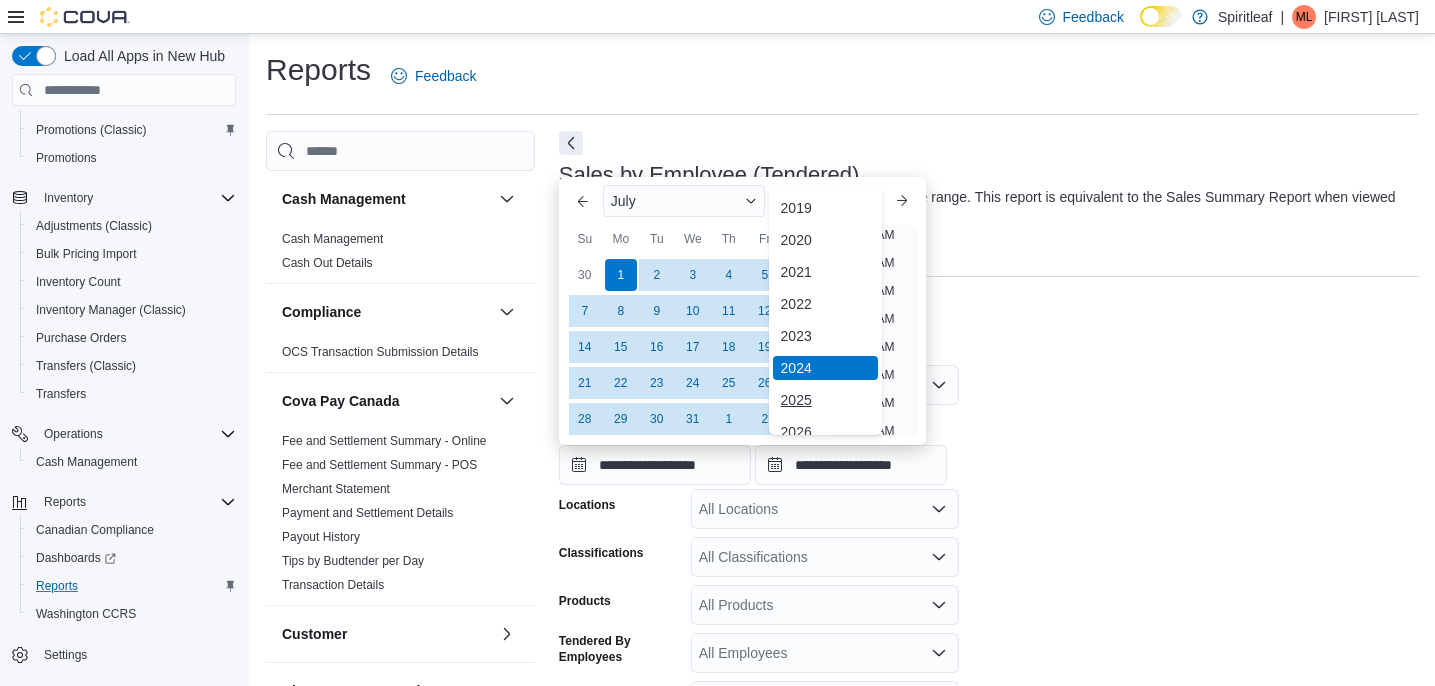click on "2025" at bounding box center [826, 400] 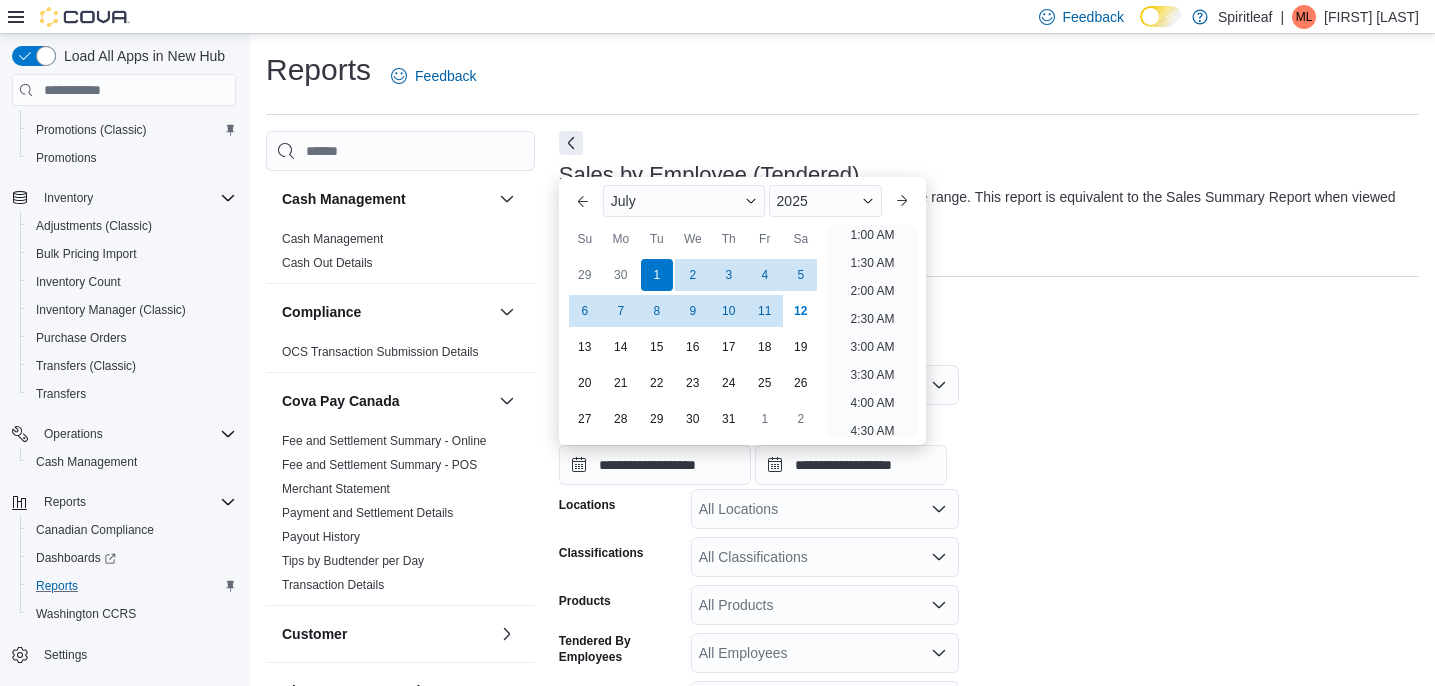 scroll, scrollTop: 4, scrollLeft: 0, axis: vertical 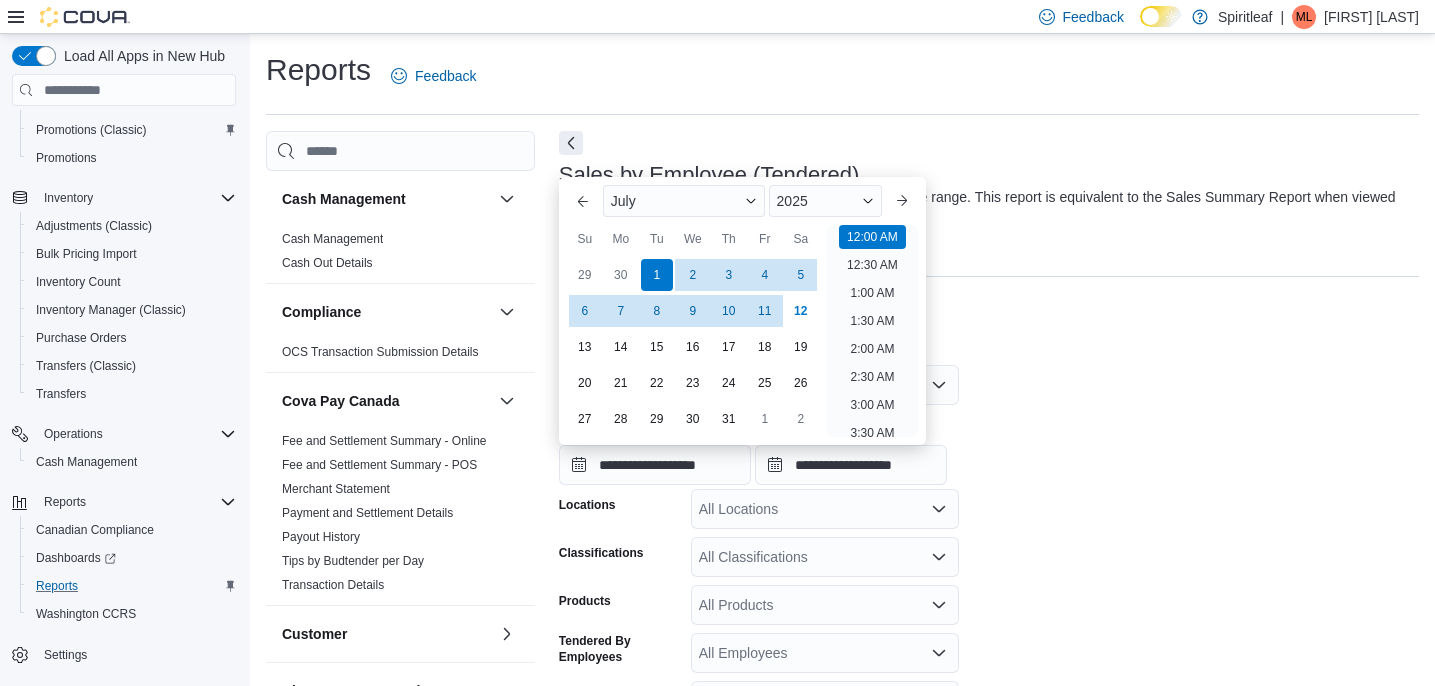 click on "**********" at bounding box center (989, 447) 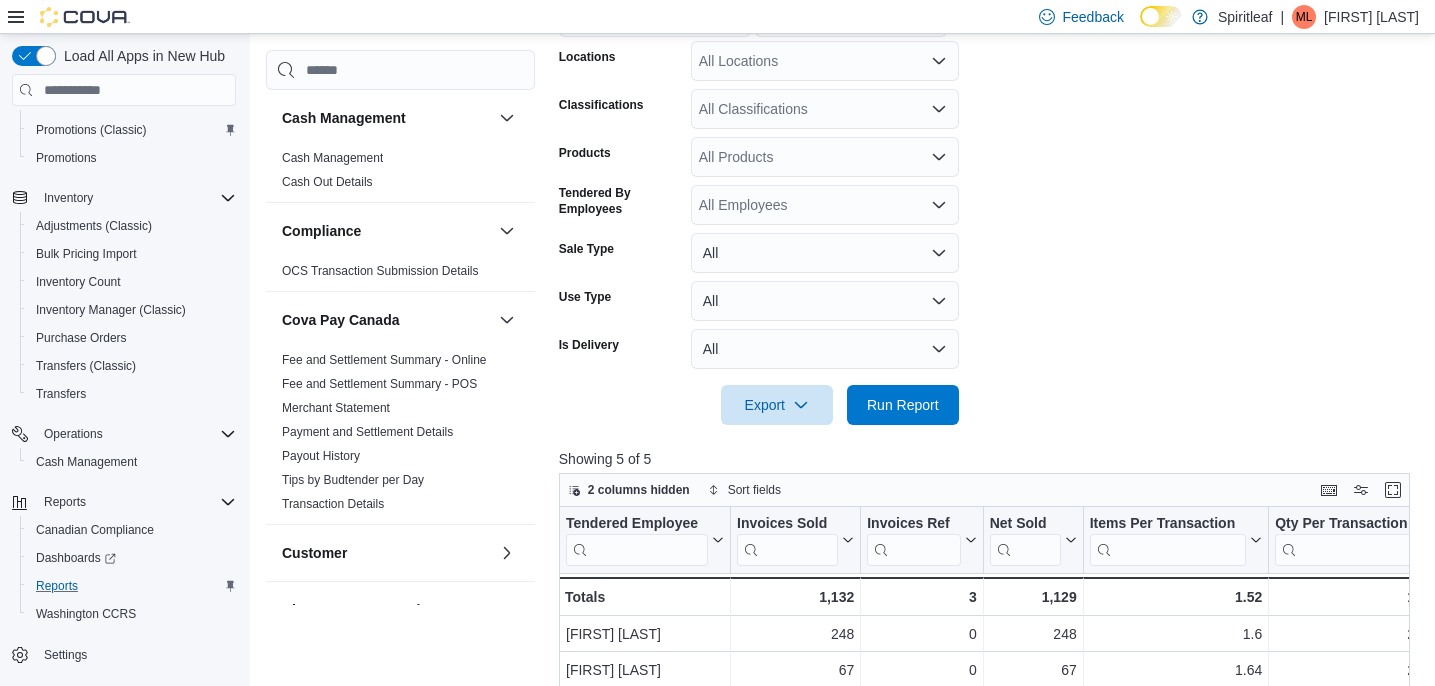 scroll, scrollTop: 499, scrollLeft: 0, axis: vertical 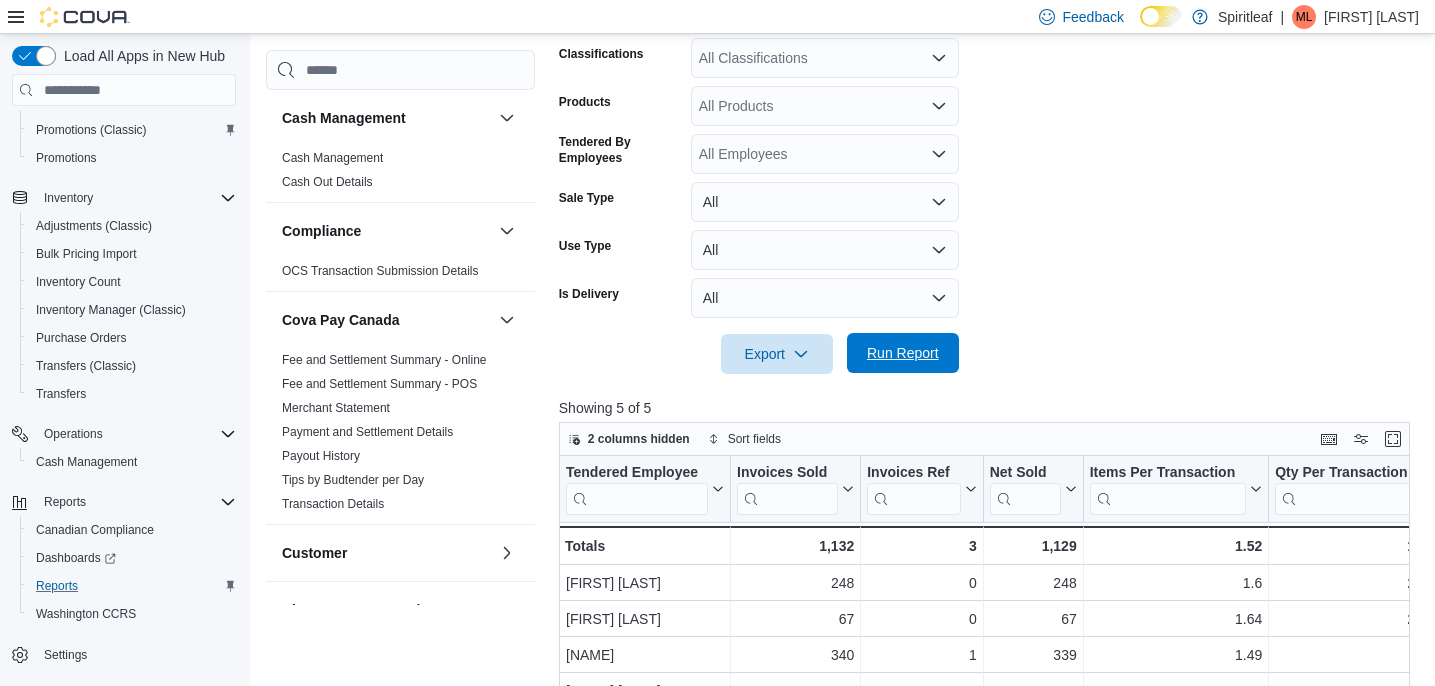 click on "Run Report" at bounding box center (903, 353) 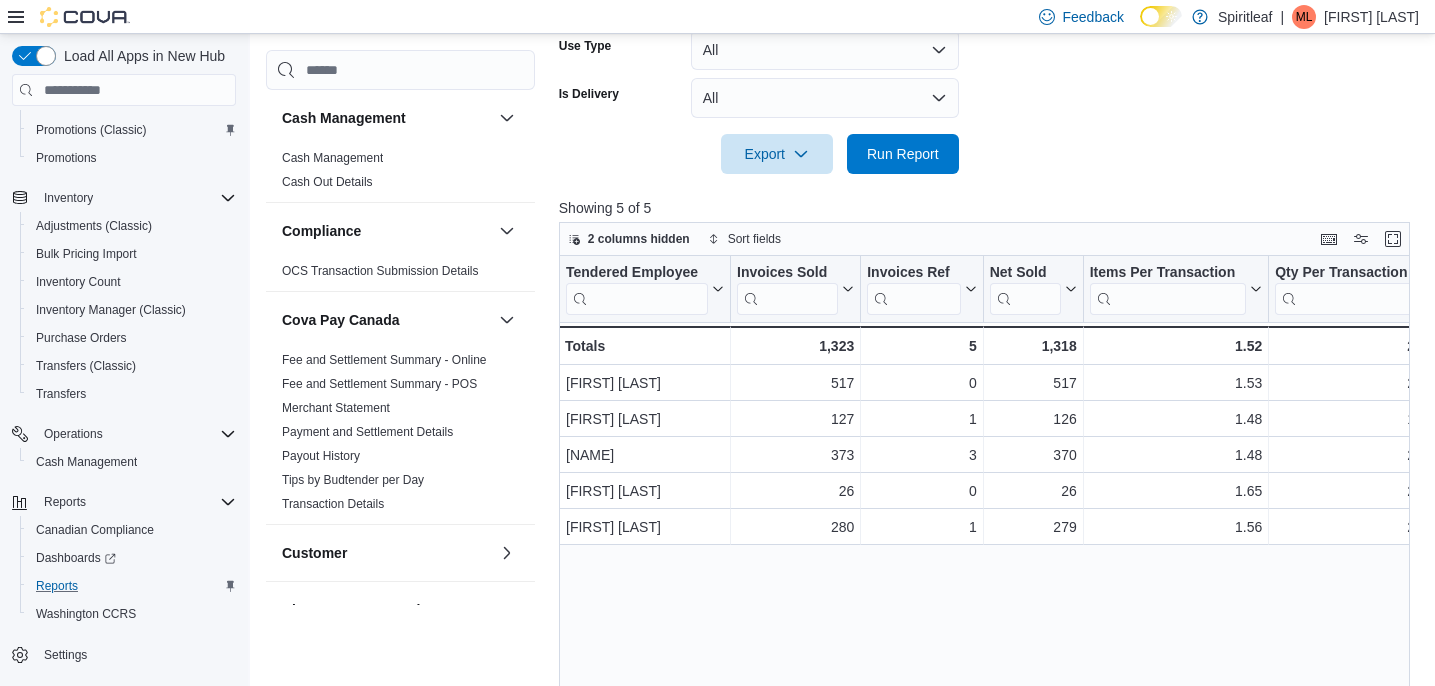 scroll, scrollTop: 747, scrollLeft: 0, axis: vertical 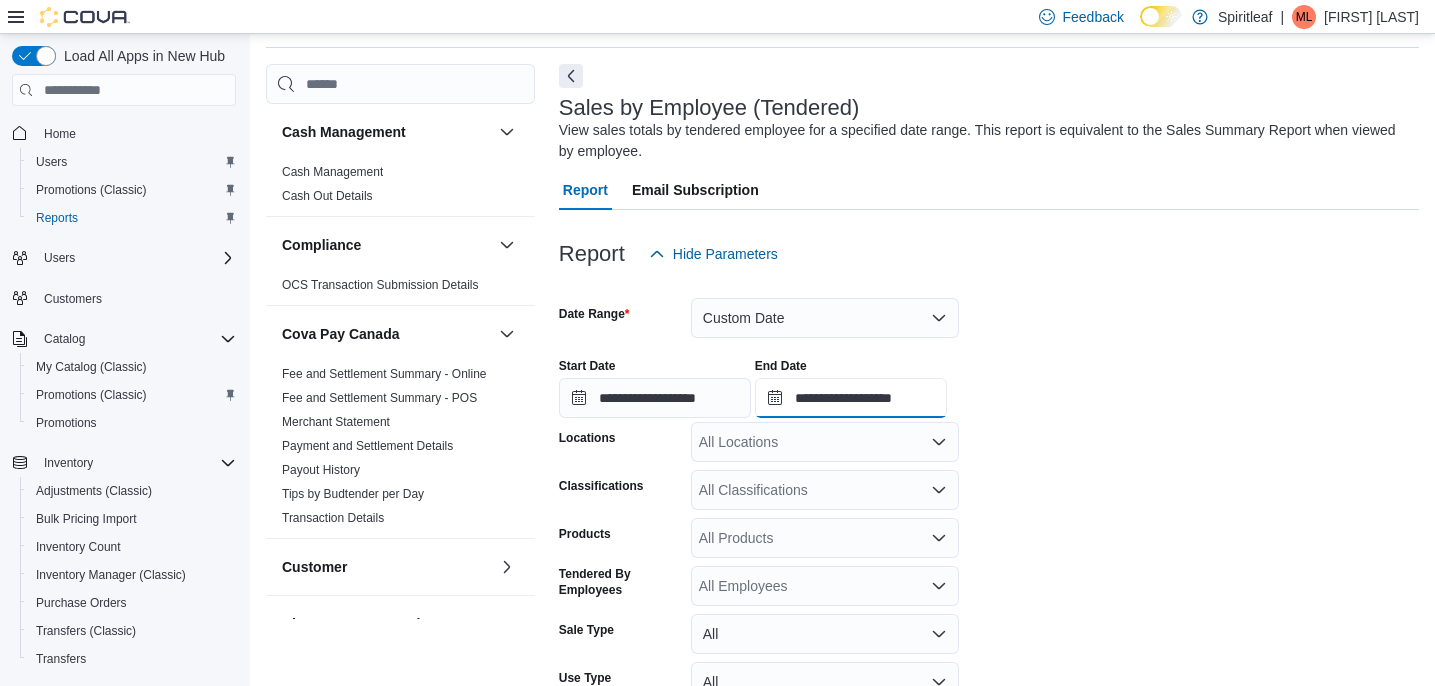 click on "**********" at bounding box center (851, 398) 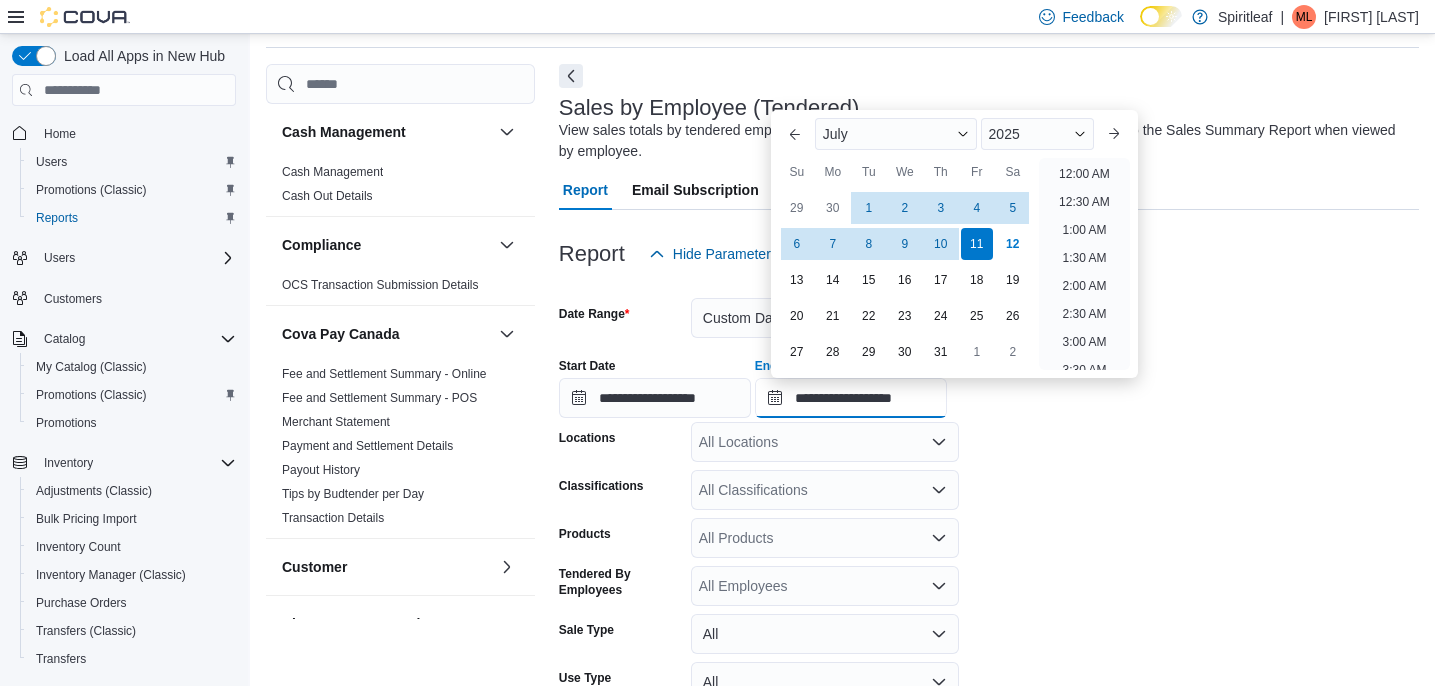 scroll, scrollTop: 1136, scrollLeft: 0, axis: vertical 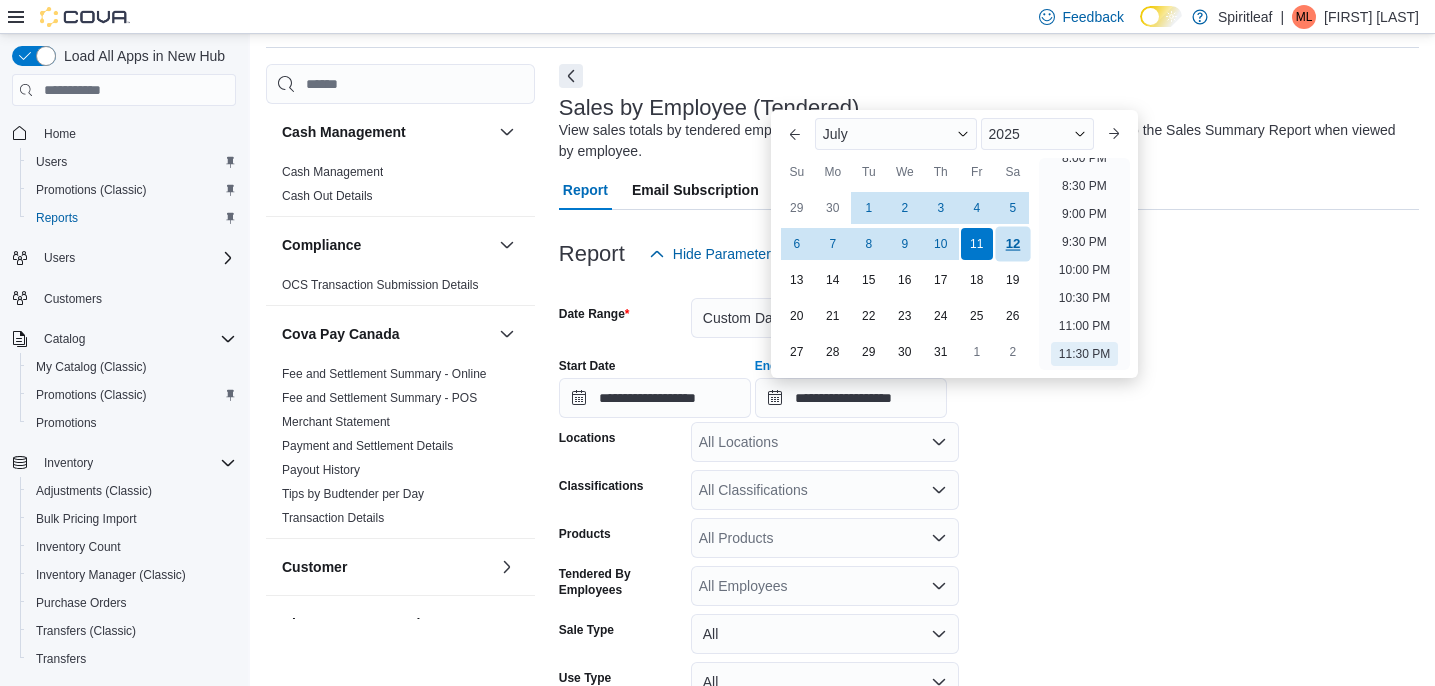 click on "12" at bounding box center [1012, 244] 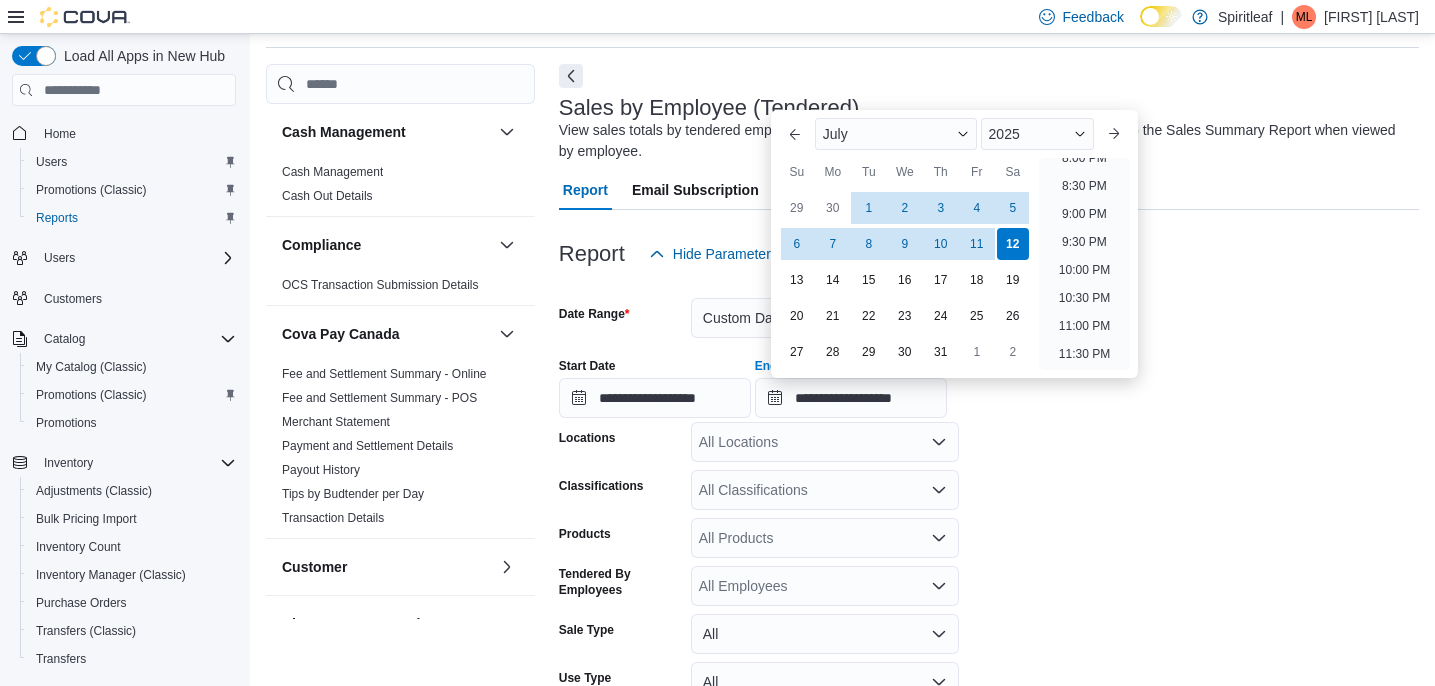 click on "**********" at bounding box center [989, 540] 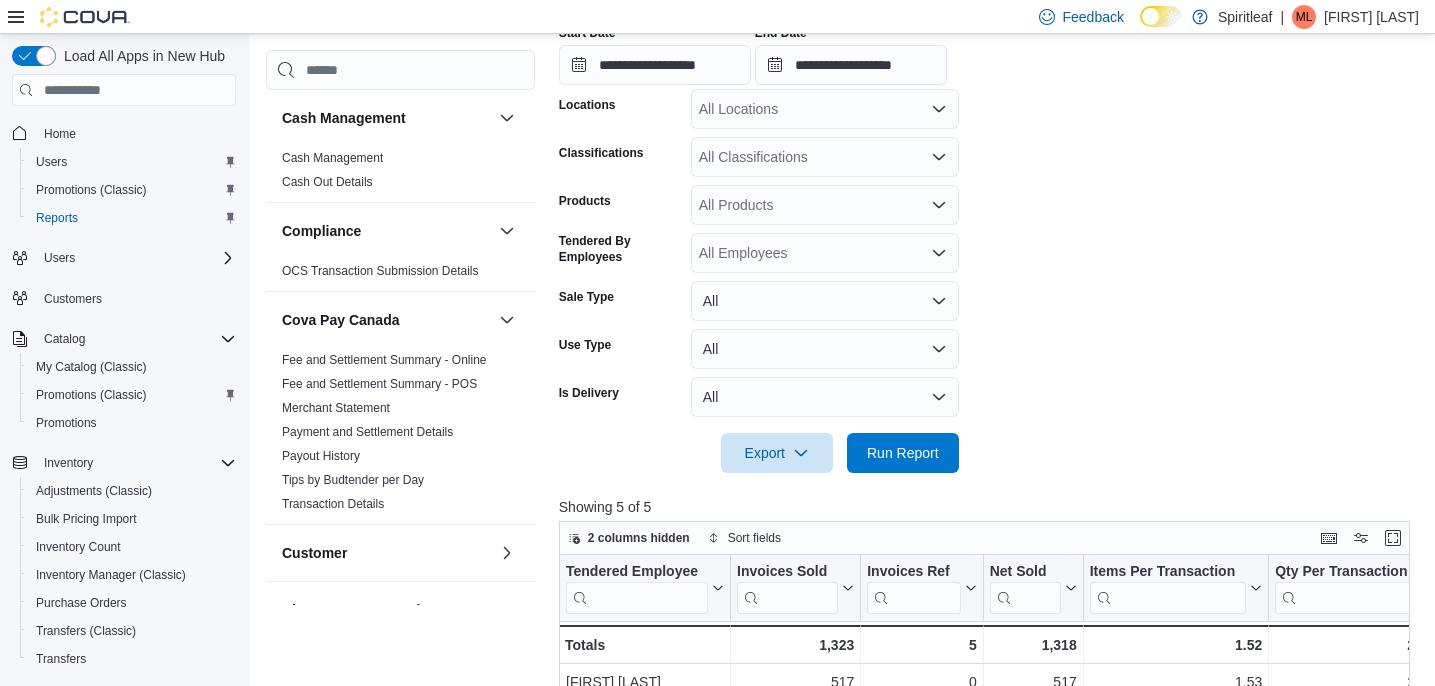 scroll, scrollTop: 678, scrollLeft: 0, axis: vertical 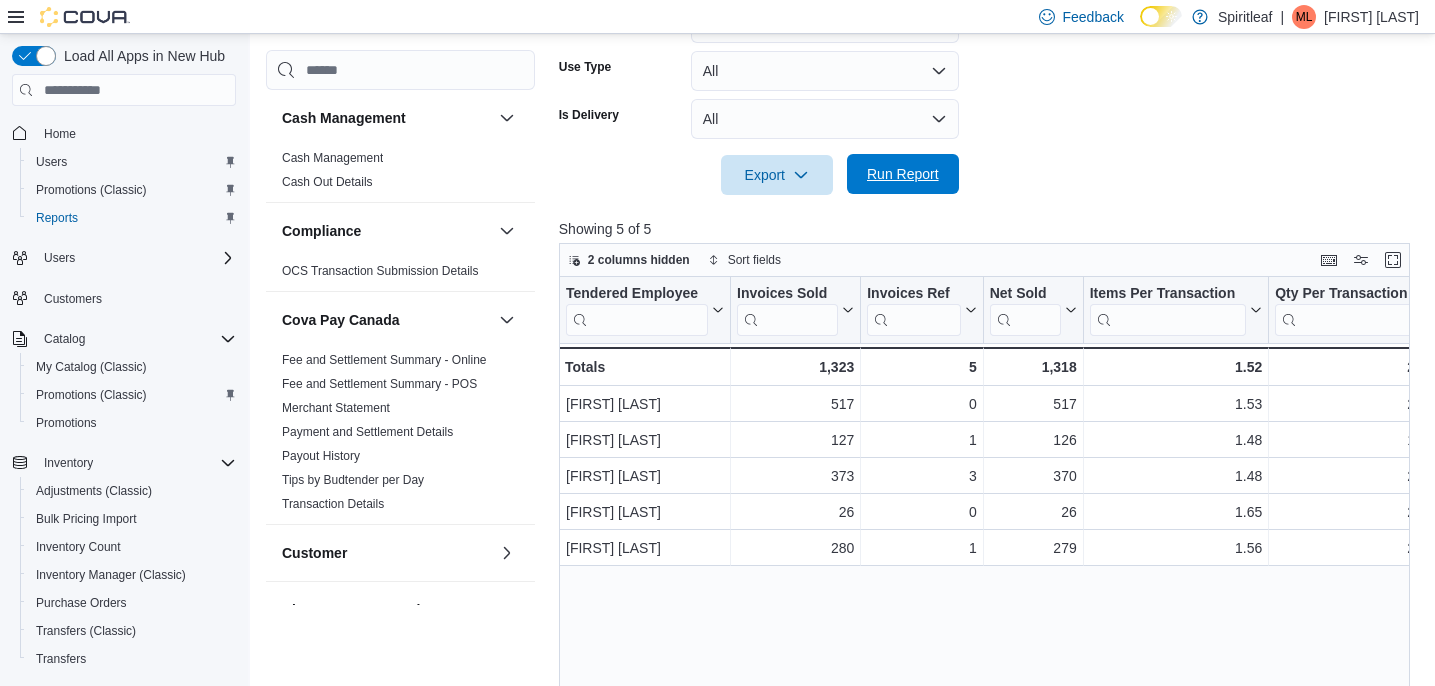 click on "Run Report" at bounding box center [903, 174] 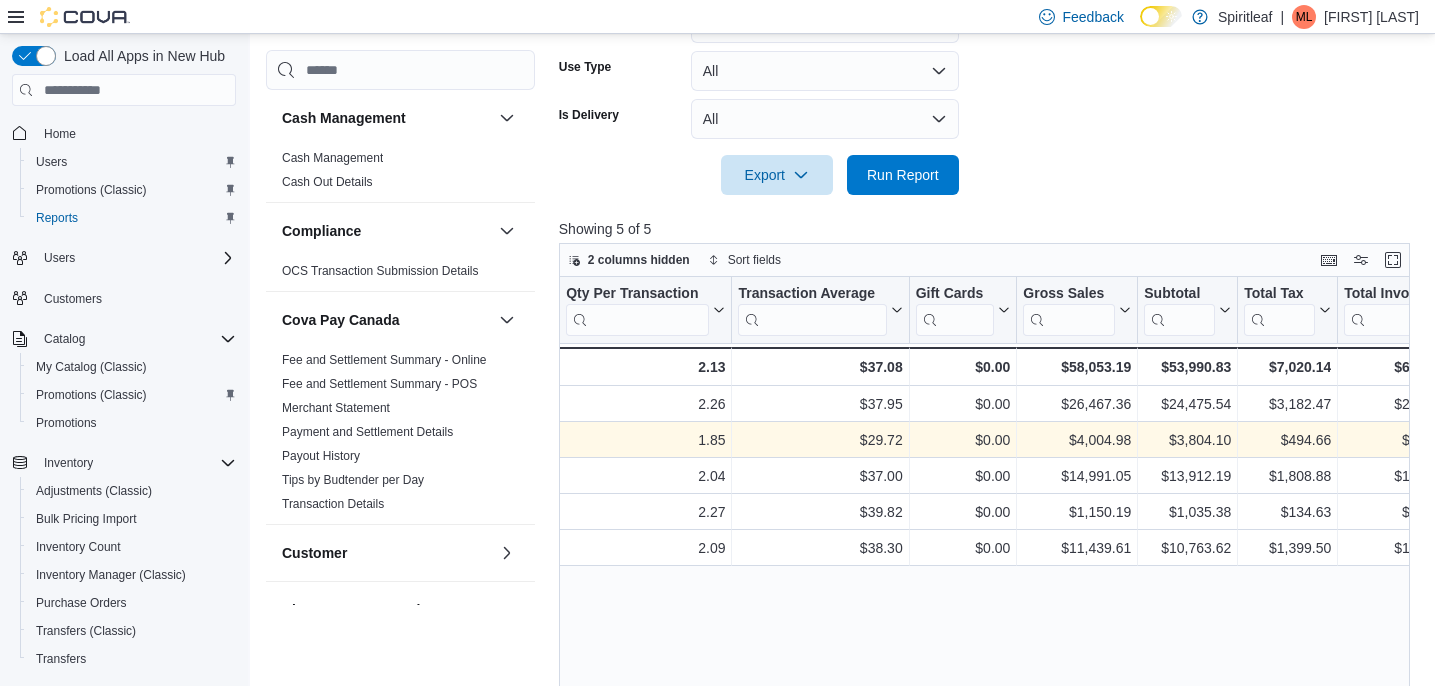 scroll, scrollTop: 0, scrollLeft: 712, axis: horizontal 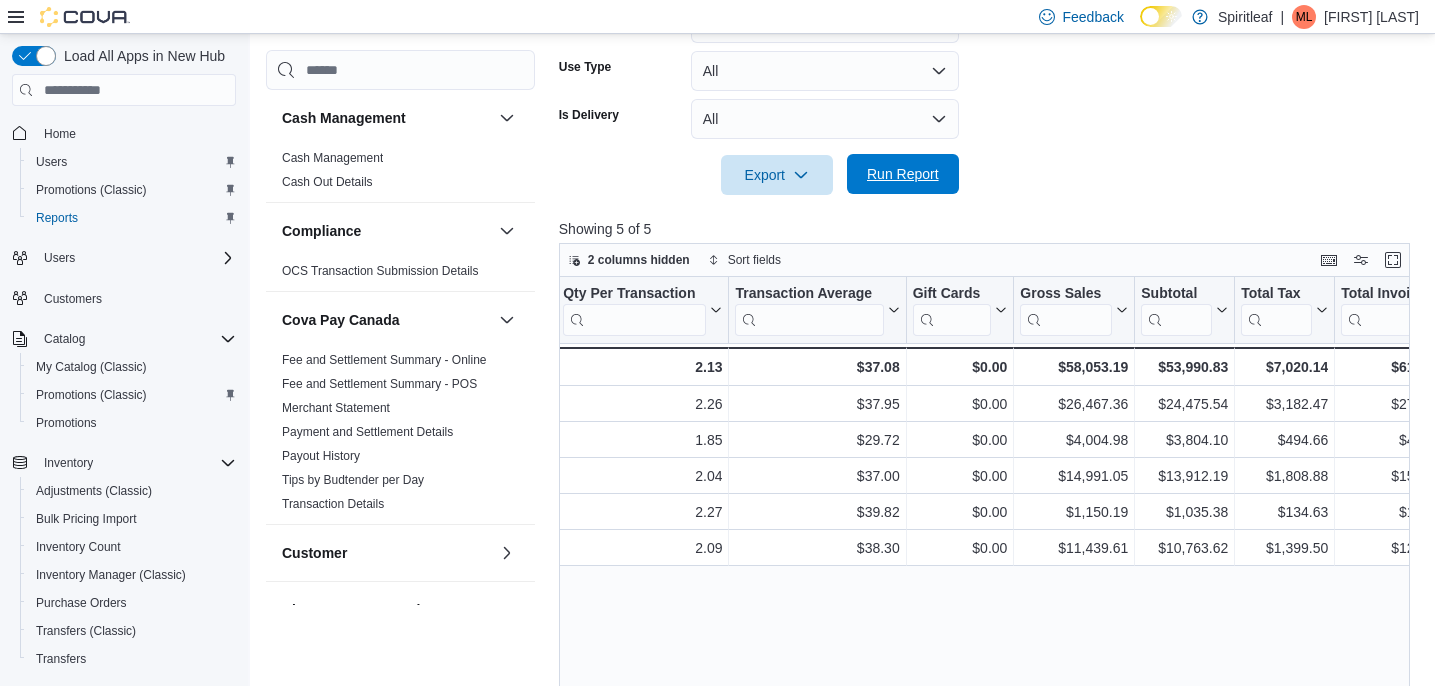 click on "Run Report" at bounding box center (903, 174) 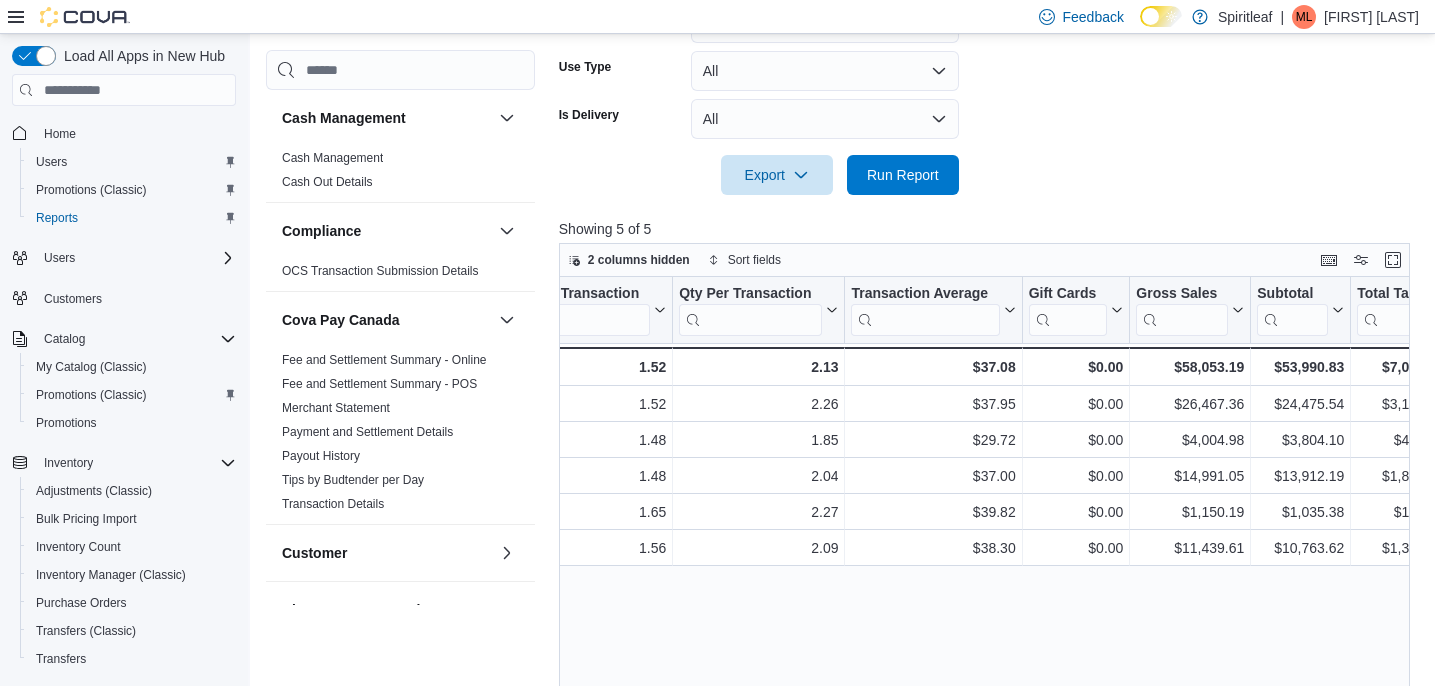 scroll, scrollTop: 0, scrollLeft: 604, axis: horizontal 